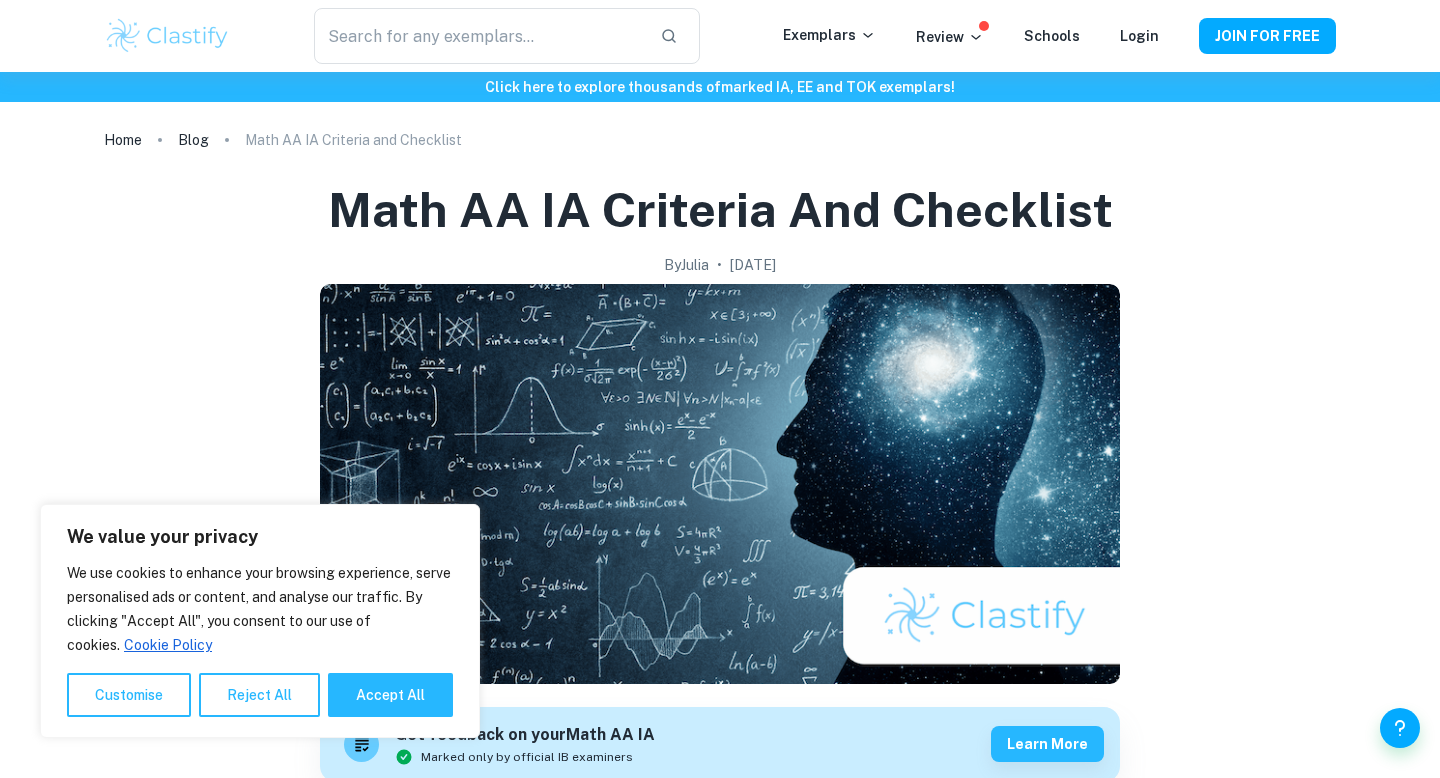 scroll, scrollTop: 0, scrollLeft: 0, axis: both 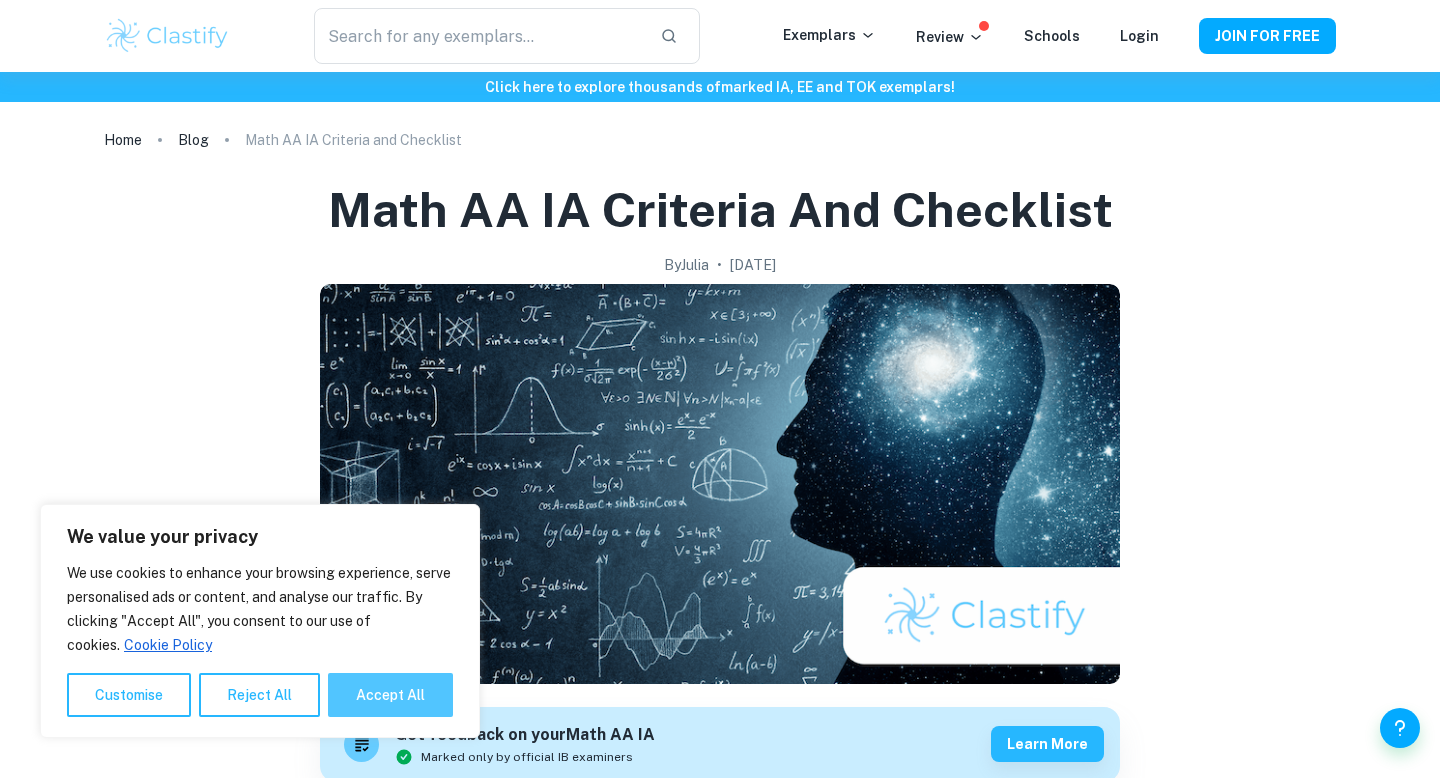 click on "Accept All" at bounding box center (390, 695) 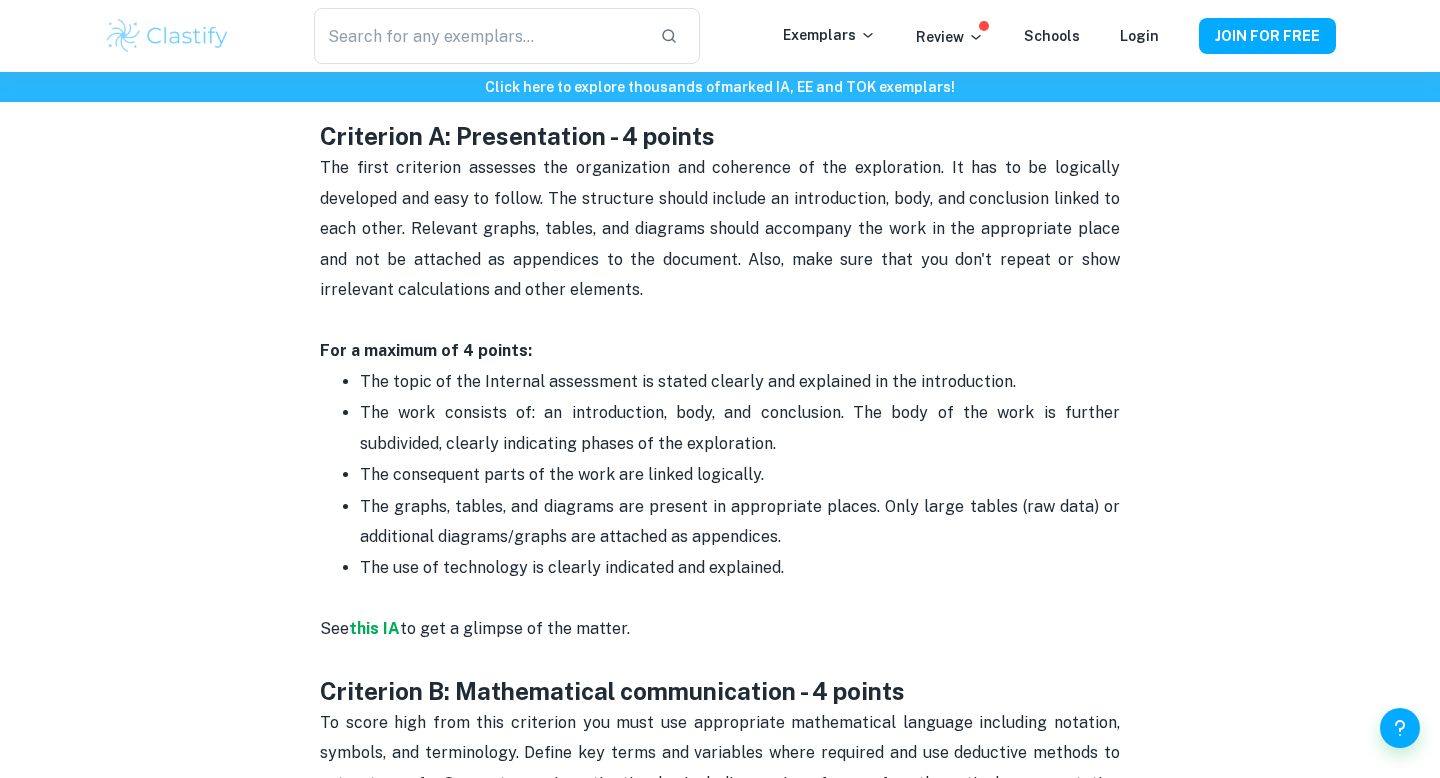 scroll, scrollTop: 969, scrollLeft: 0, axis: vertical 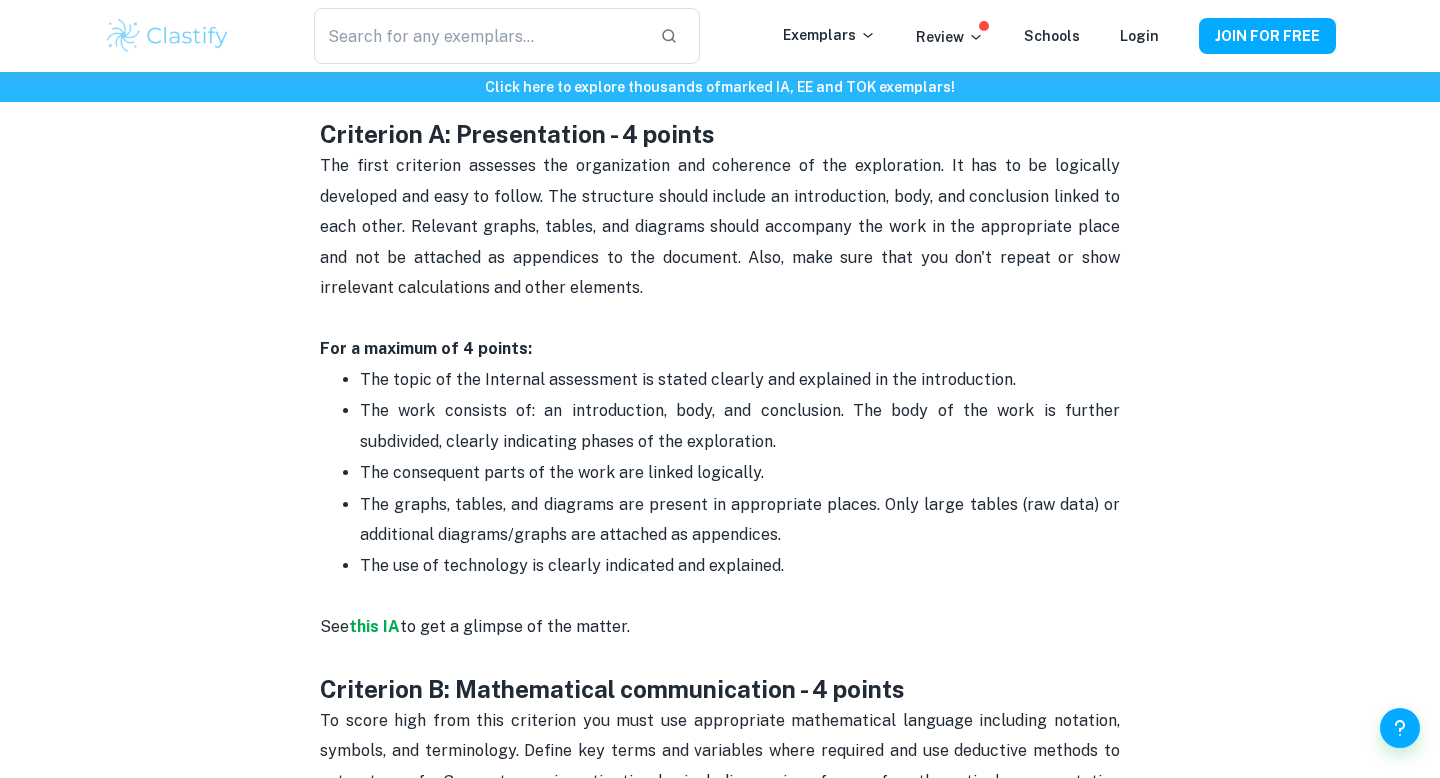 drag, startPoint x: 457, startPoint y: 131, endPoint x: 724, endPoint y: 130, distance: 267.00186 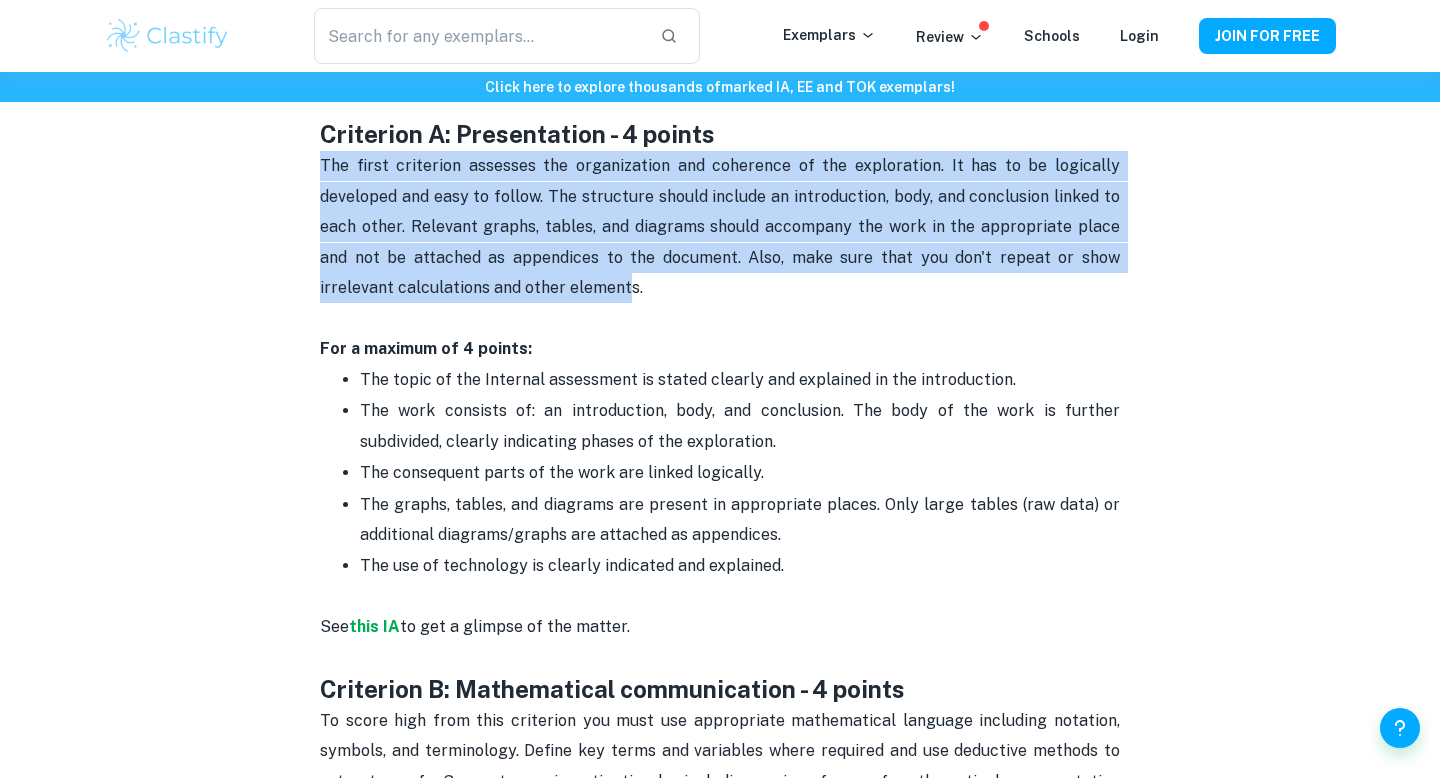 drag, startPoint x: 549, startPoint y: 290, endPoint x: 292, endPoint y: 175, distance: 281.5564 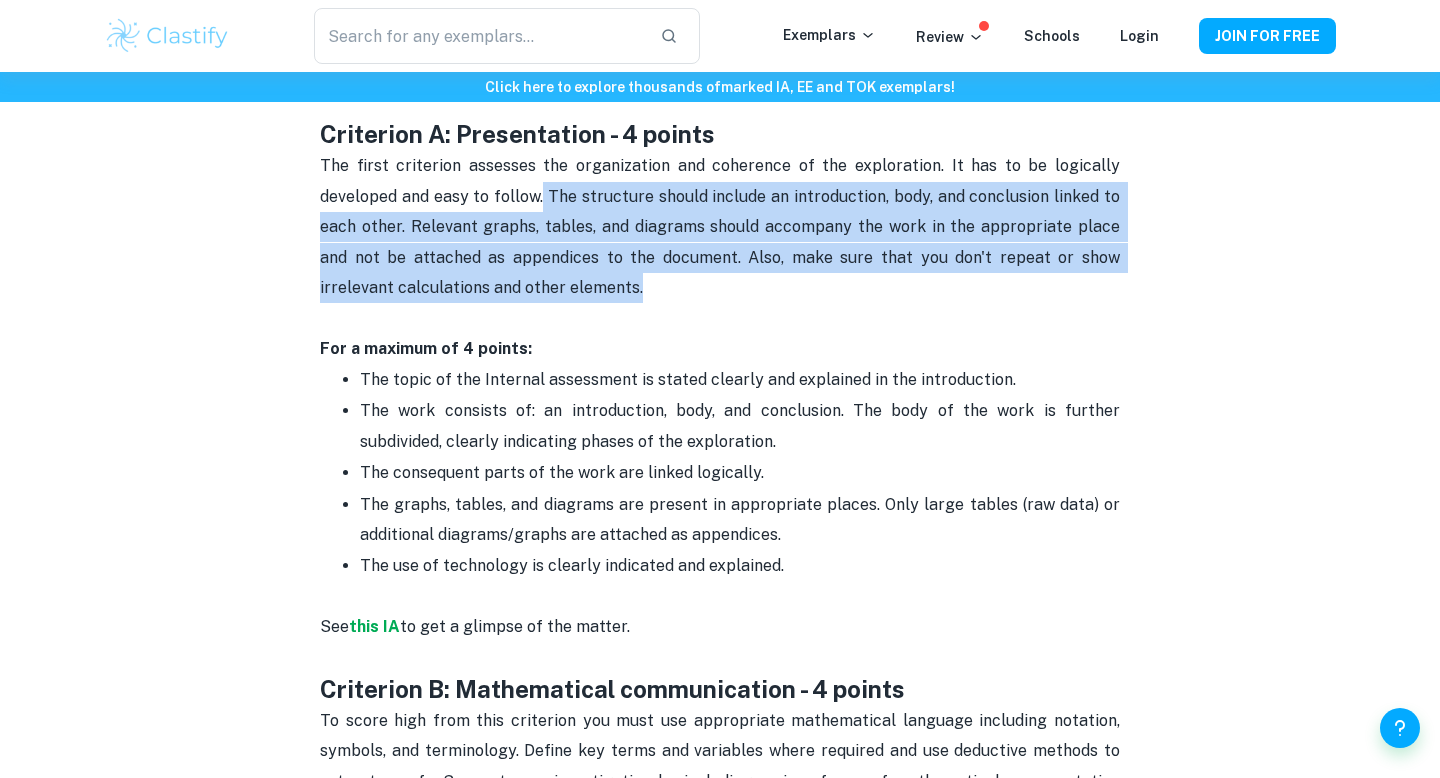 drag, startPoint x: 545, startPoint y: 196, endPoint x: 583, endPoint y: 286, distance: 97.6934 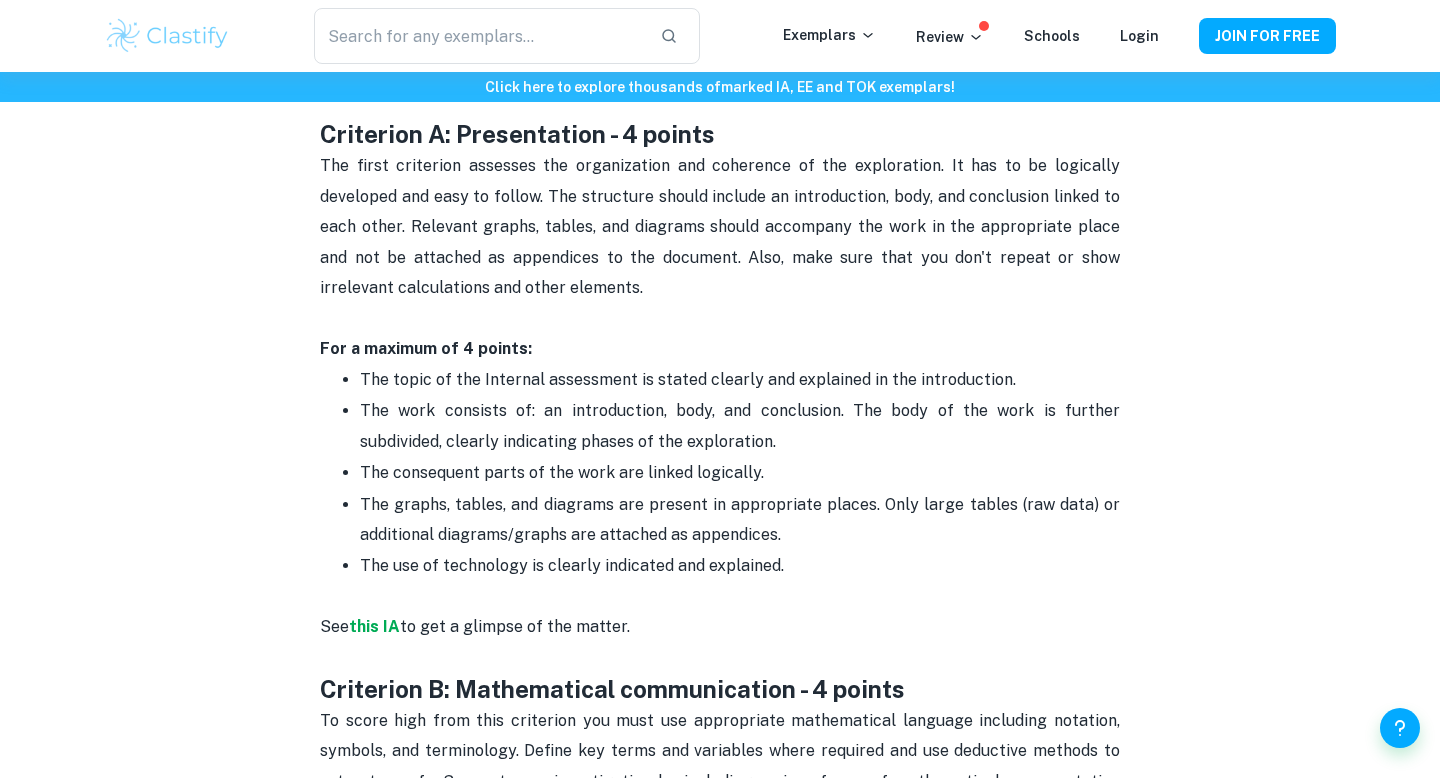click on "The first criterion assesses the organization and coherence of the exploration. It has to be logically developed and easy to follow. The structure should include an introduction, body, and conclusion linked to each other. Relevant graphs, tables, and diagrams should accompany the work in the appropriate place and not be attached as appendices to the document. Also, make sure that you don't repeat or show irrelevant calculations and other elements." at bounding box center (722, 226) 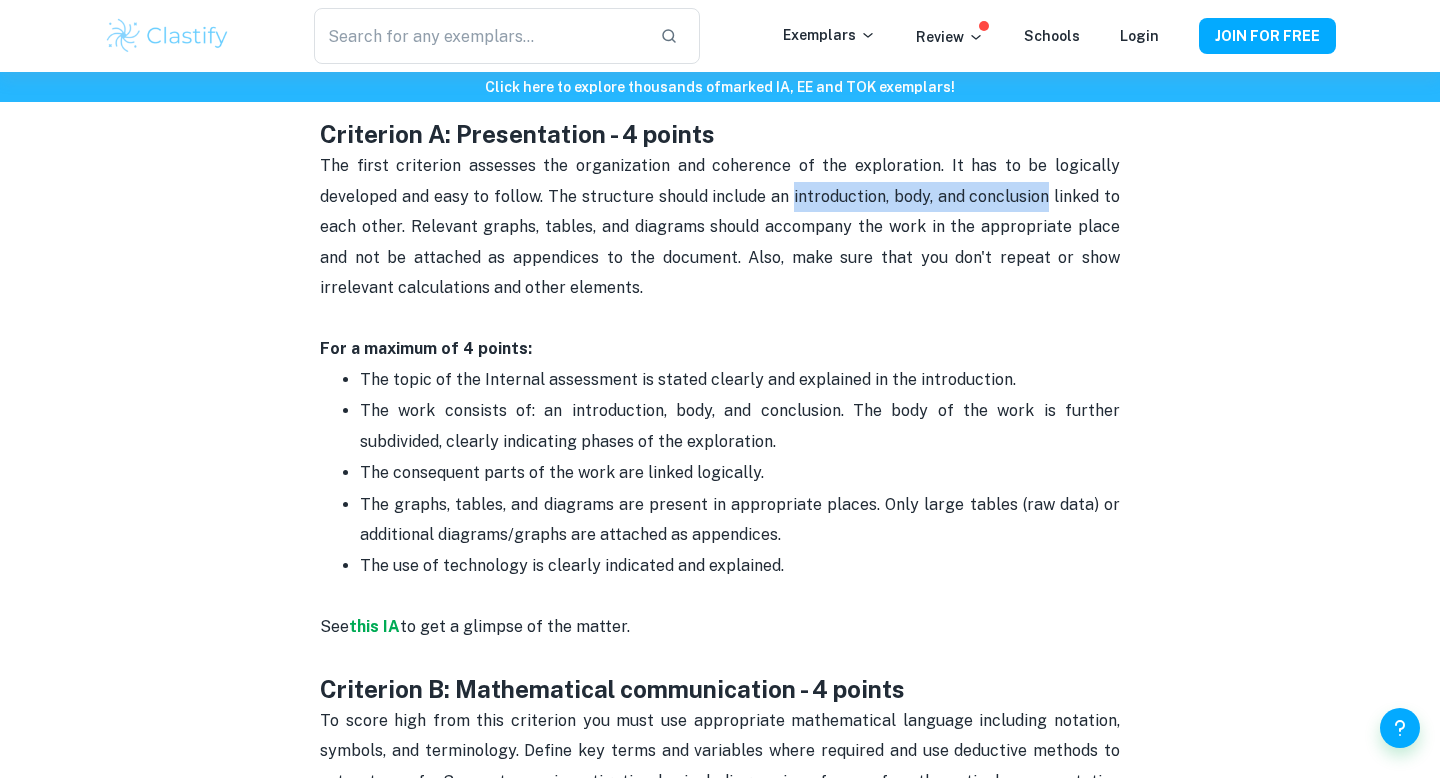 drag, startPoint x: 792, startPoint y: 200, endPoint x: 1049, endPoint y: 199, distance: 257.00195 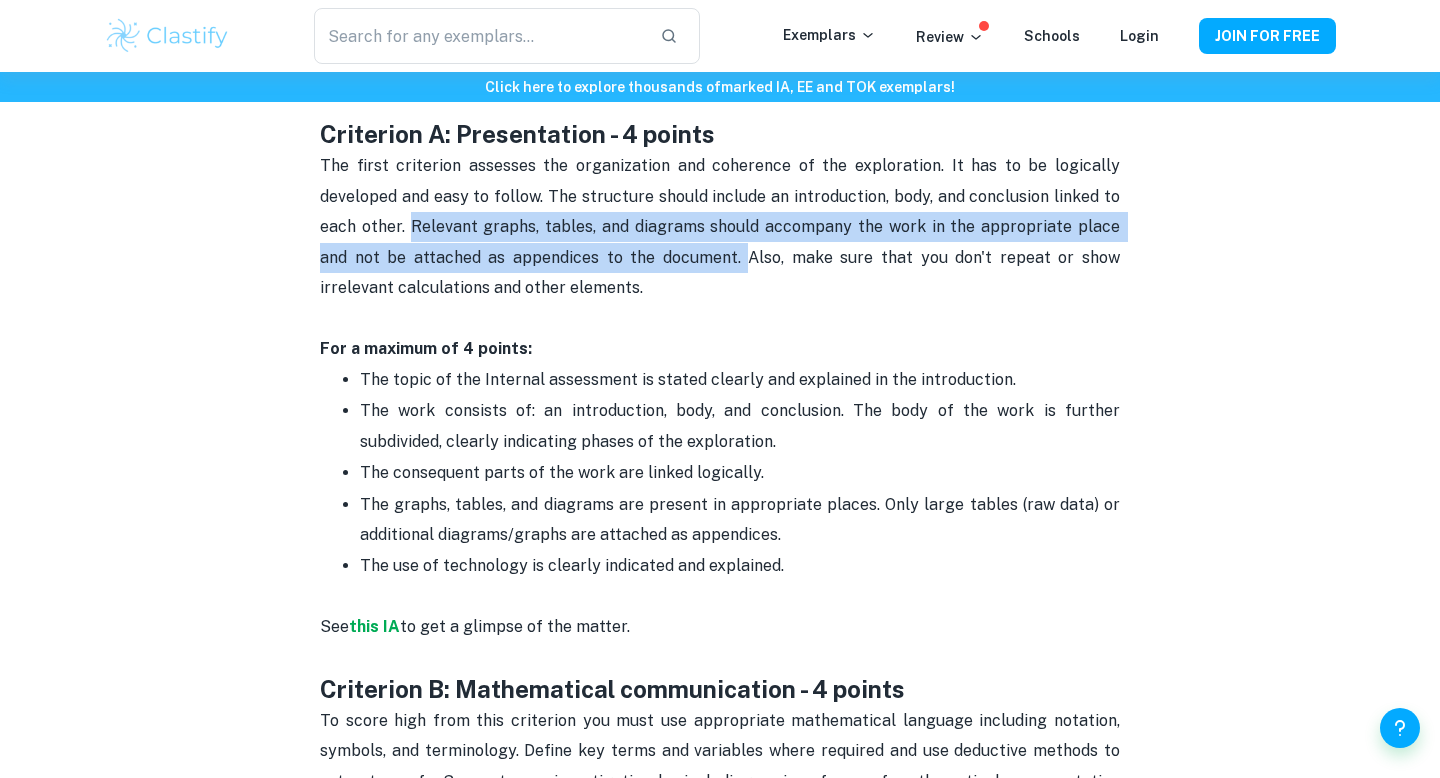 drag, startPoint x: 405, startPoint y: 227, endPoint x: 691, endPoint y: 268, distance: 288.92386 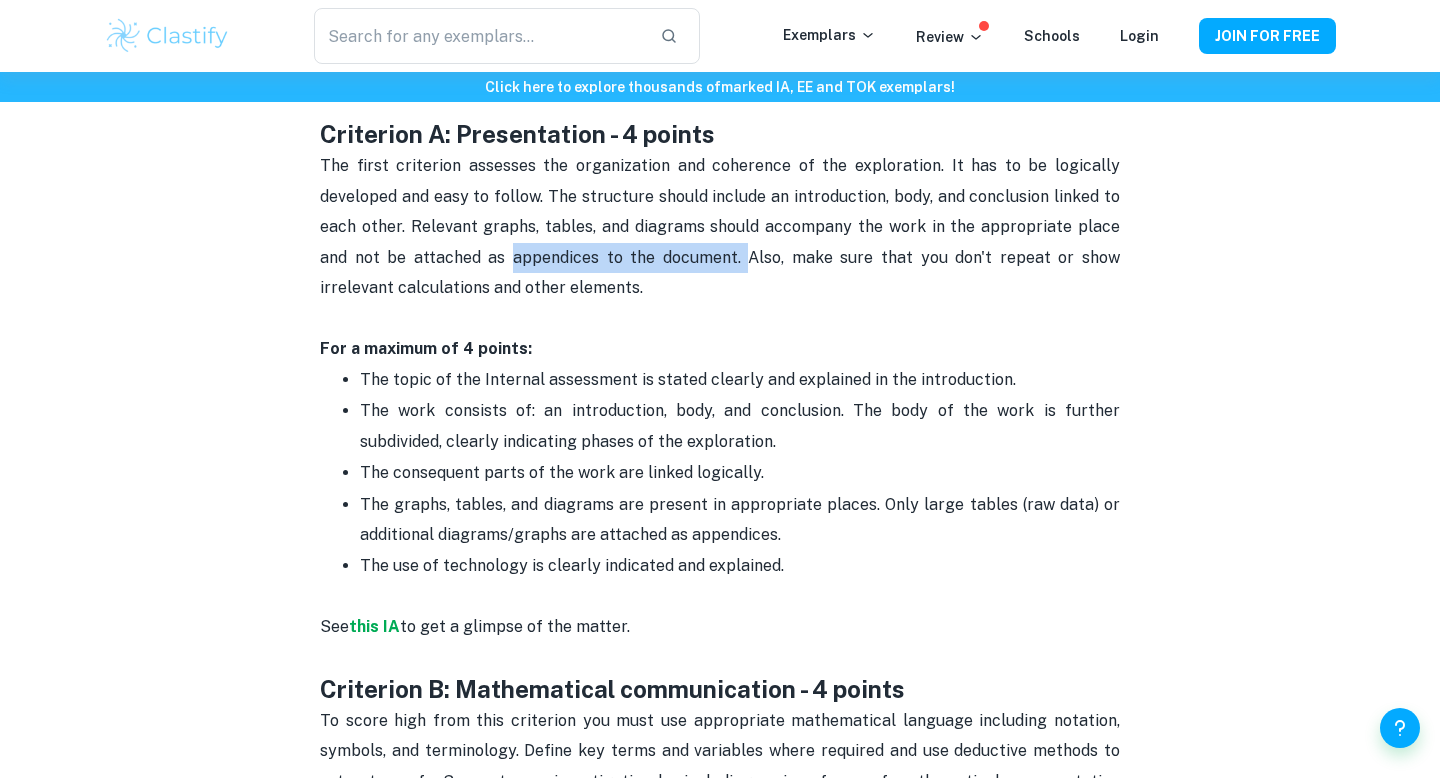 drag, startPoint x: 468, startPoint y: 256, endPoint x: 694, endPoint y: 254, distance: 226.00885 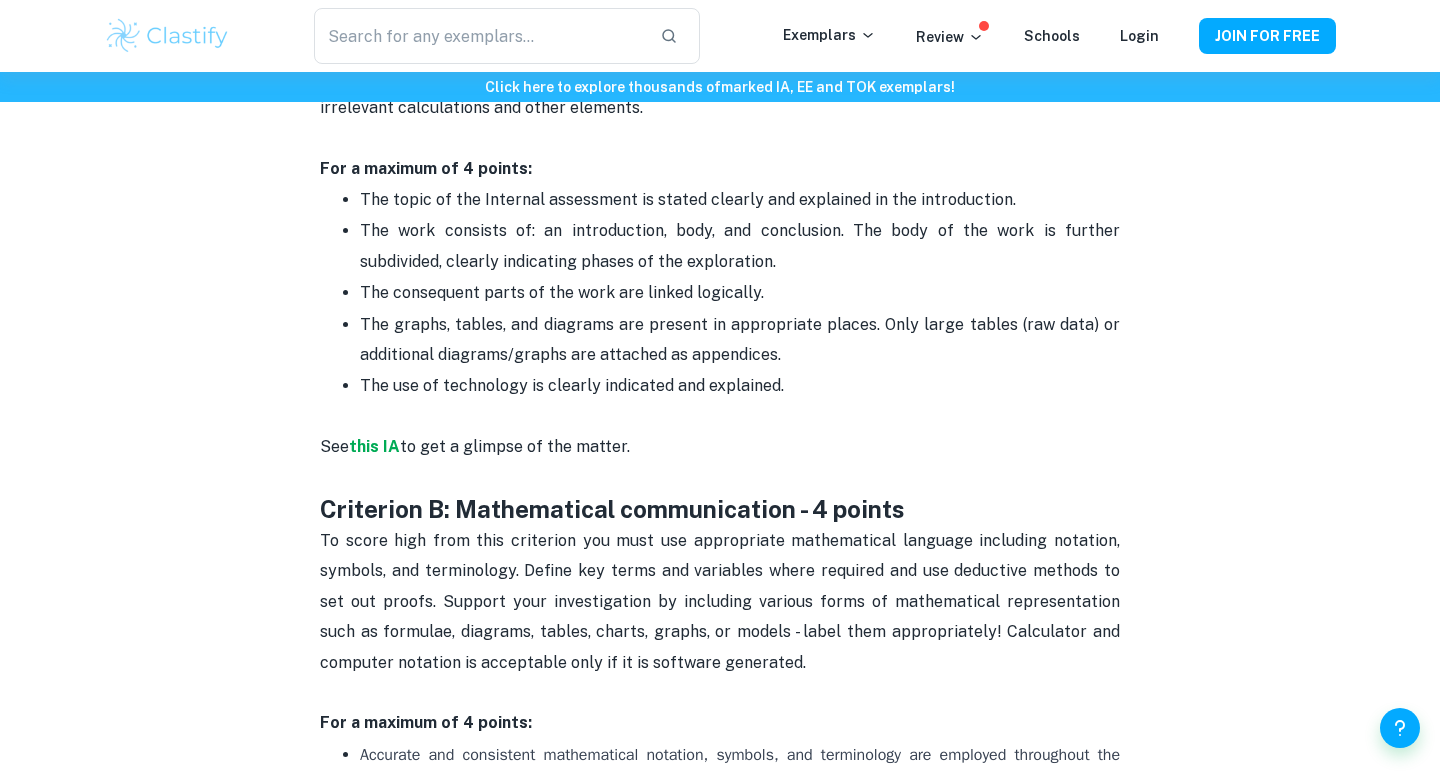 scroll, scrollTop: 1186, scrollLeft: 0, axis: vertical 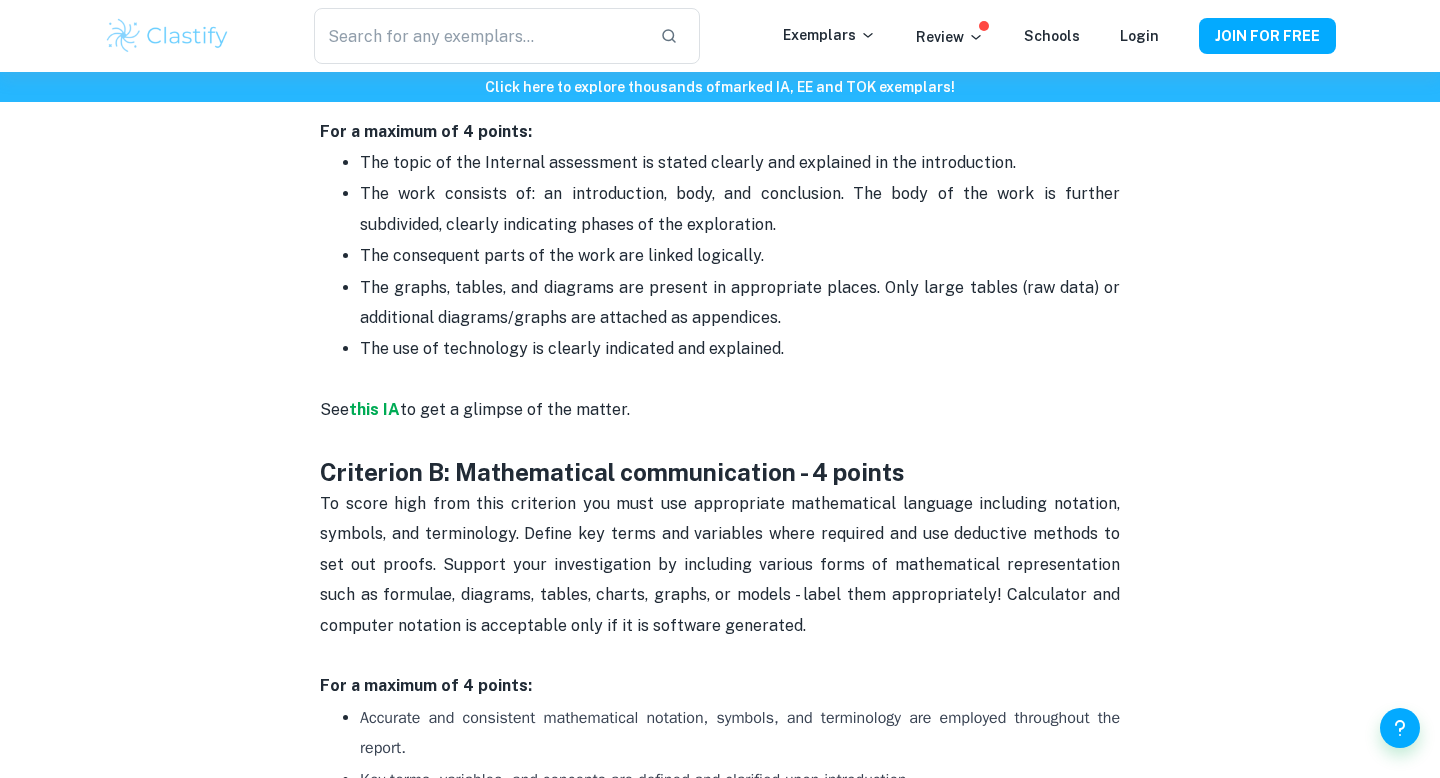 click on "The use of technology is clearly indicated and explained." at bounding box center [572, 348] 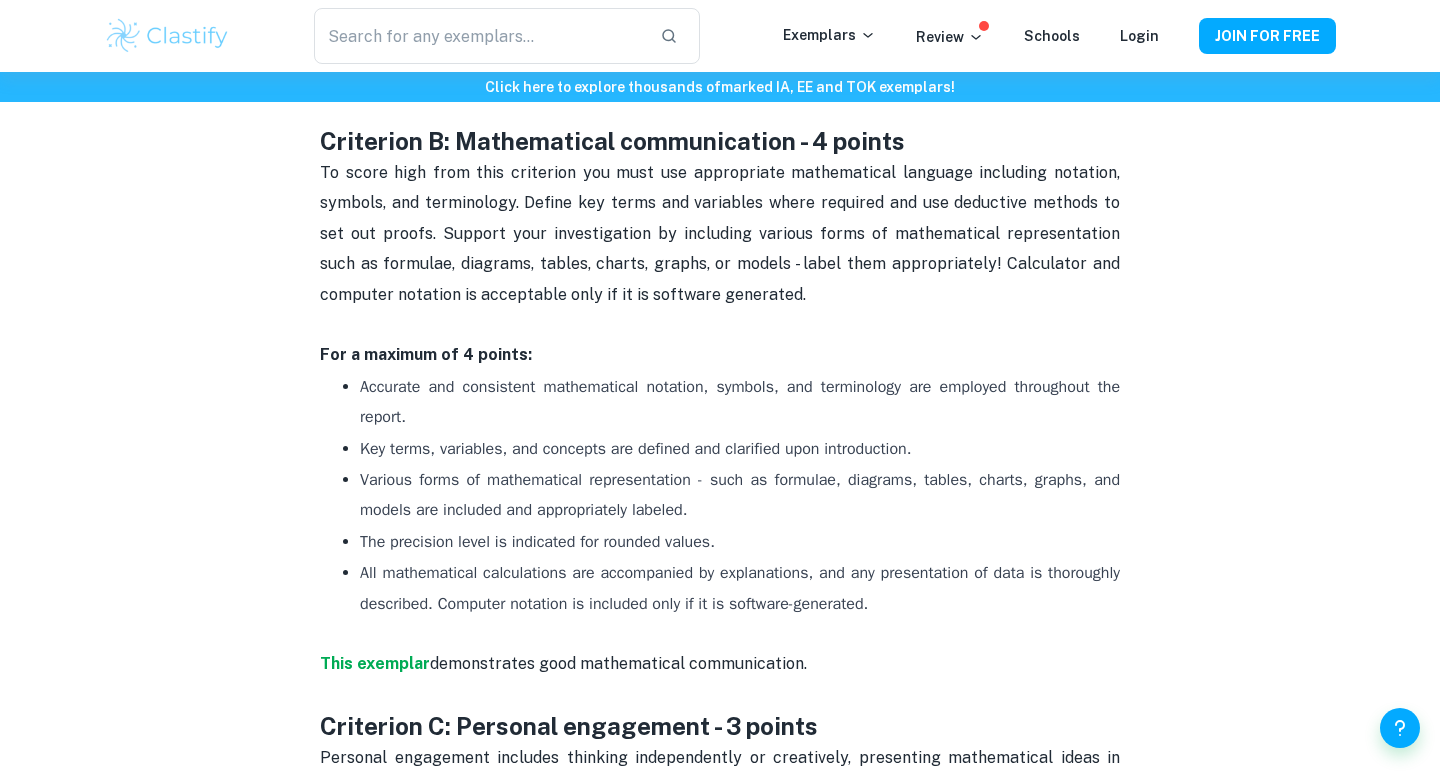 scroll, scrollTop: 1529, scrollLeft: 0, axis: vertical 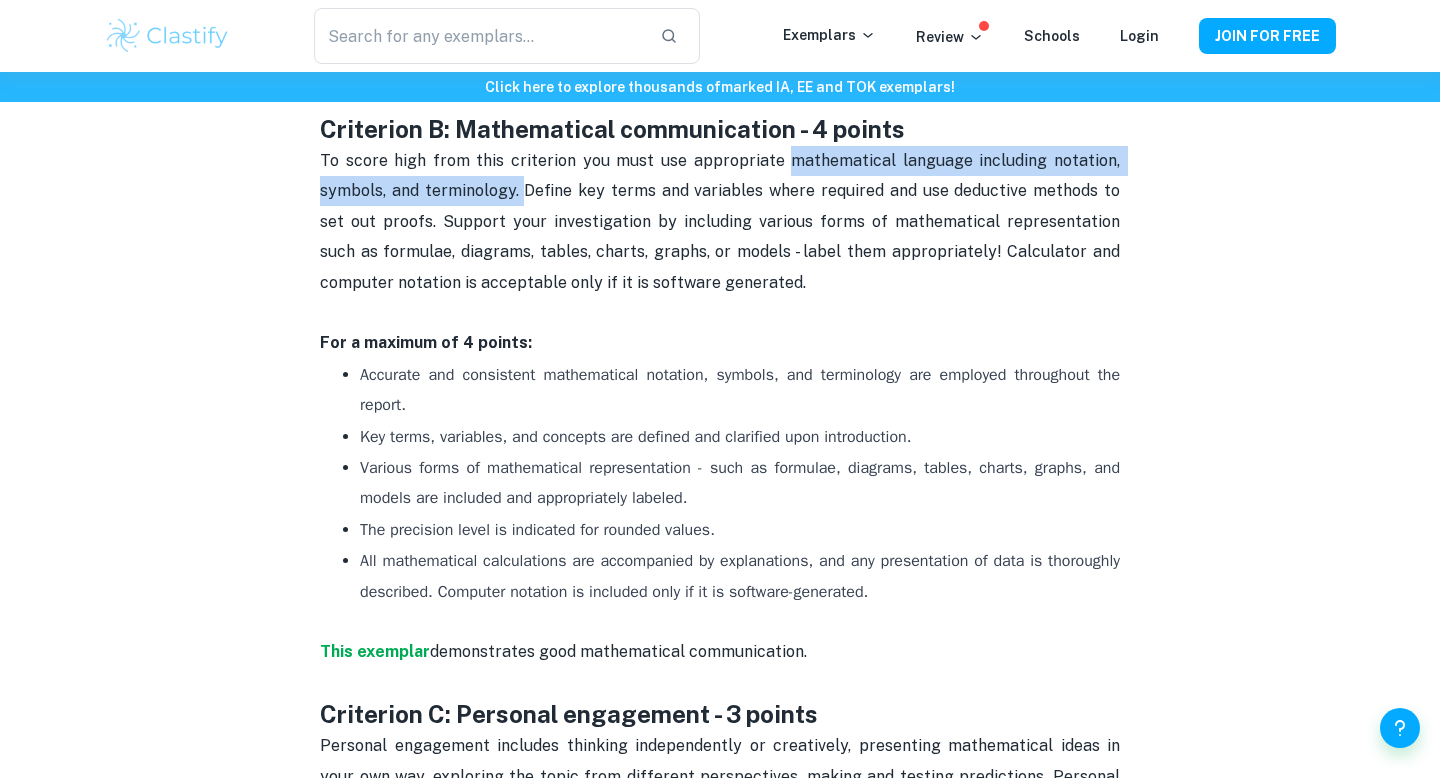 drag, startPoint x: 792, startPoint y: 158, endPoint x: 523, endPoint y: 196, distance: 271.67075 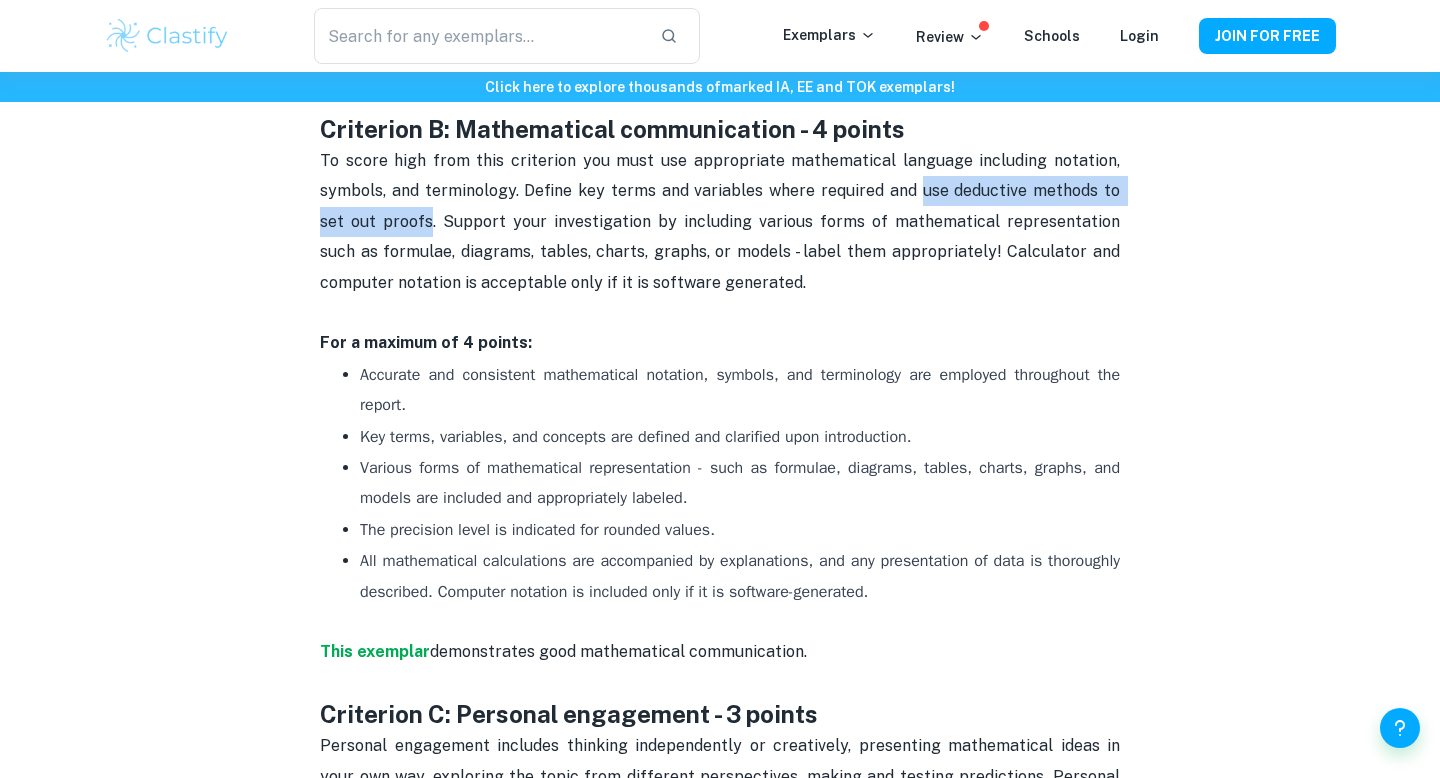 drag, startPoint x: 902, startPoint y: 195, endPoint x: 395, endPoint y: 216, distance: 507.43472 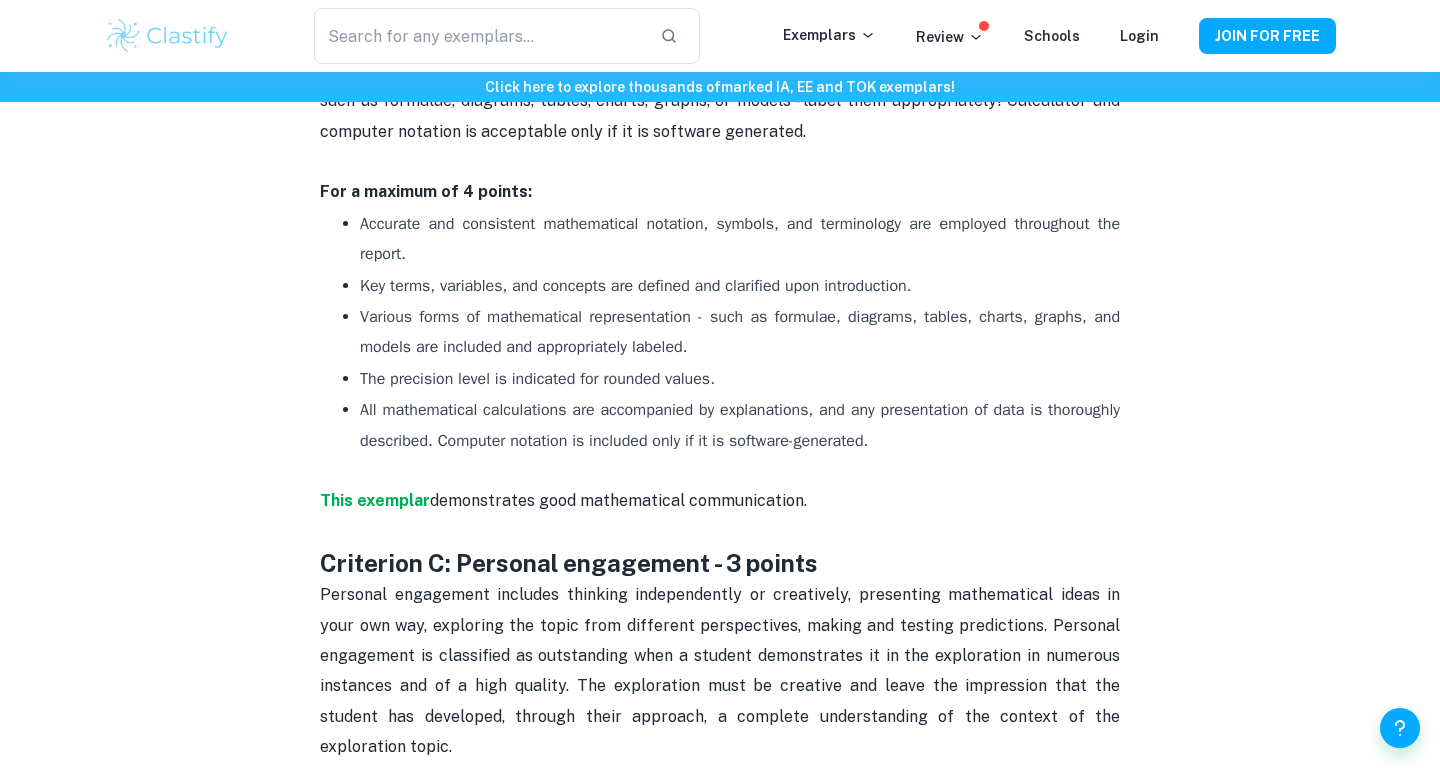 scroll, scrollTop: 1681, scrollLeft: 0, axis: vertical 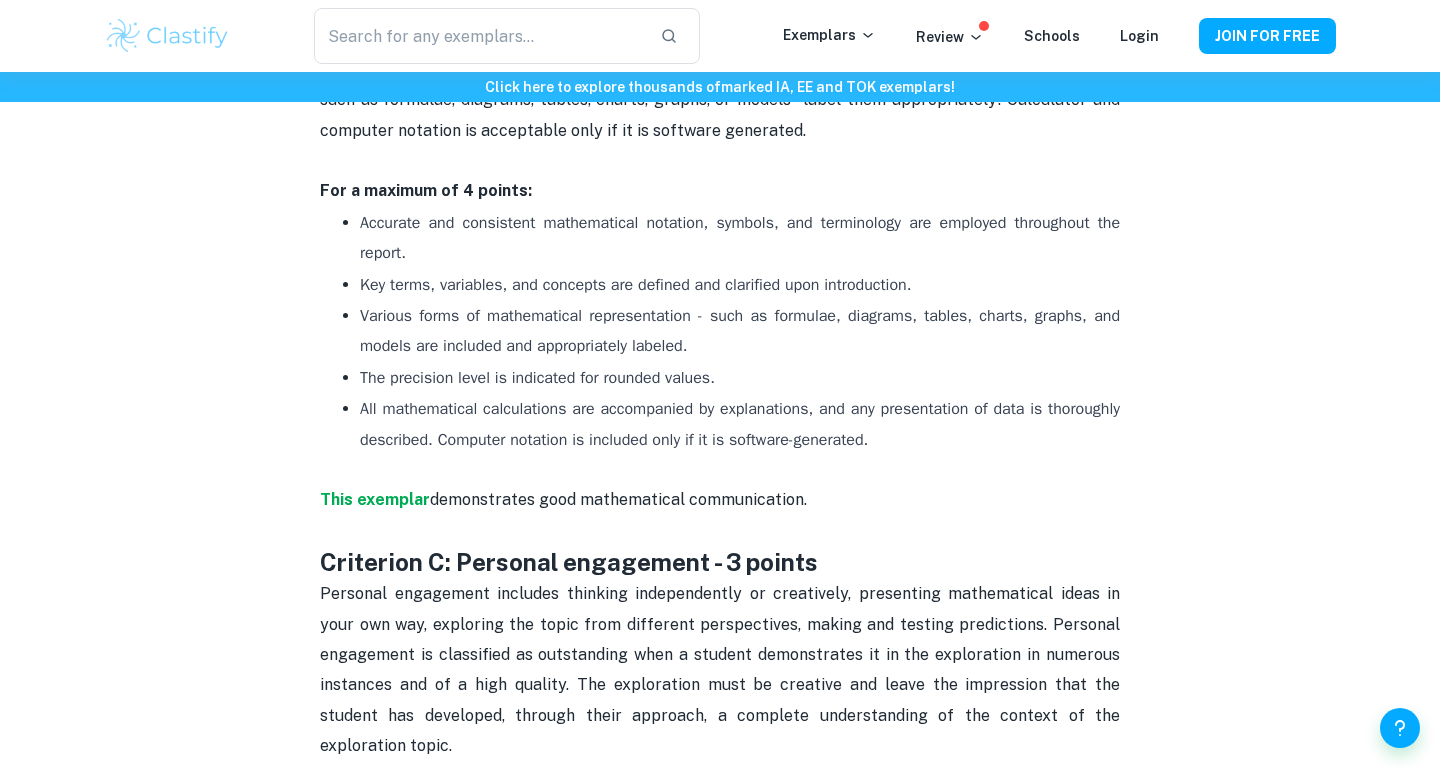 drag, startPoint x: 363, startPoint y: 312, endPoint x: 716, endPoint y: 342, distance: 354.2725 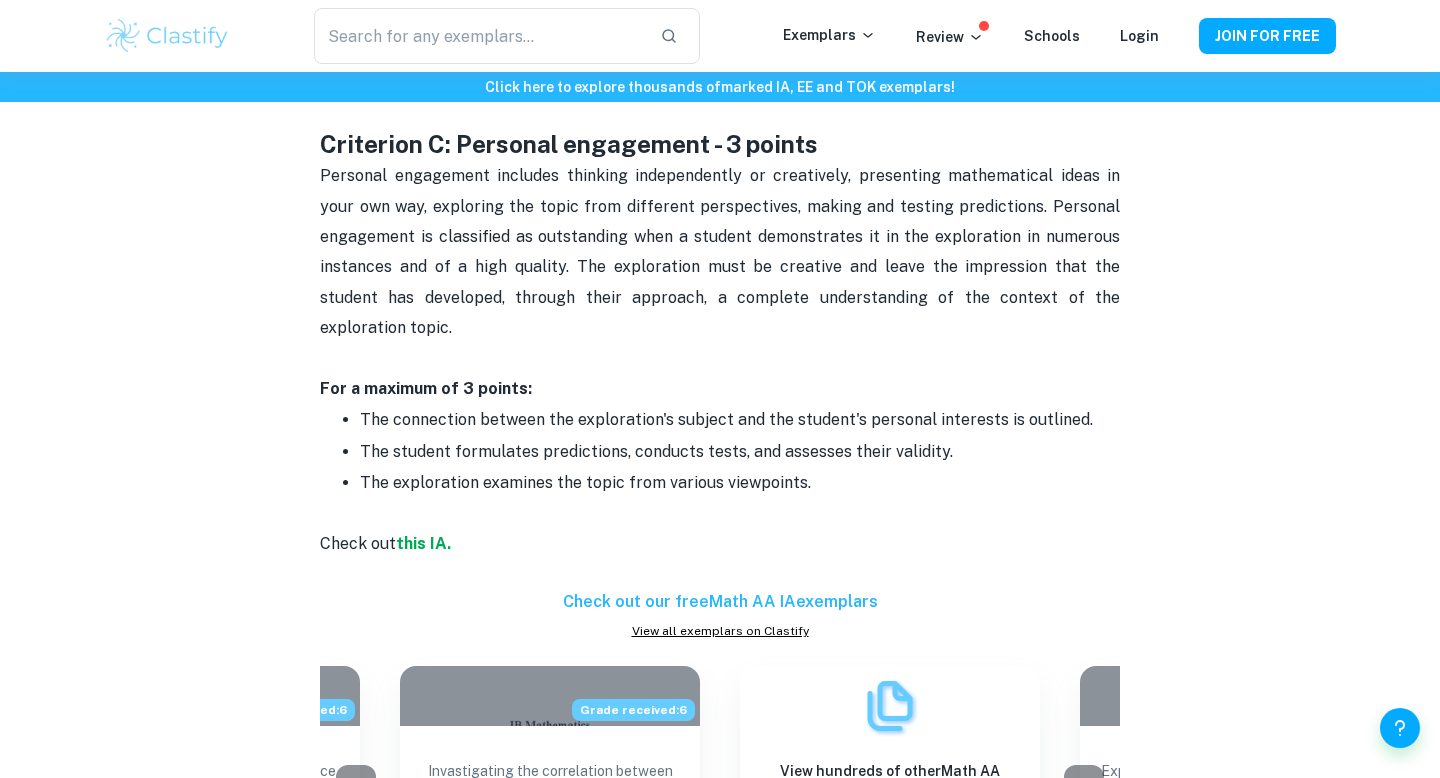 scroll, scrollTop: 2102, scrollLeft: 0, axis: vertical 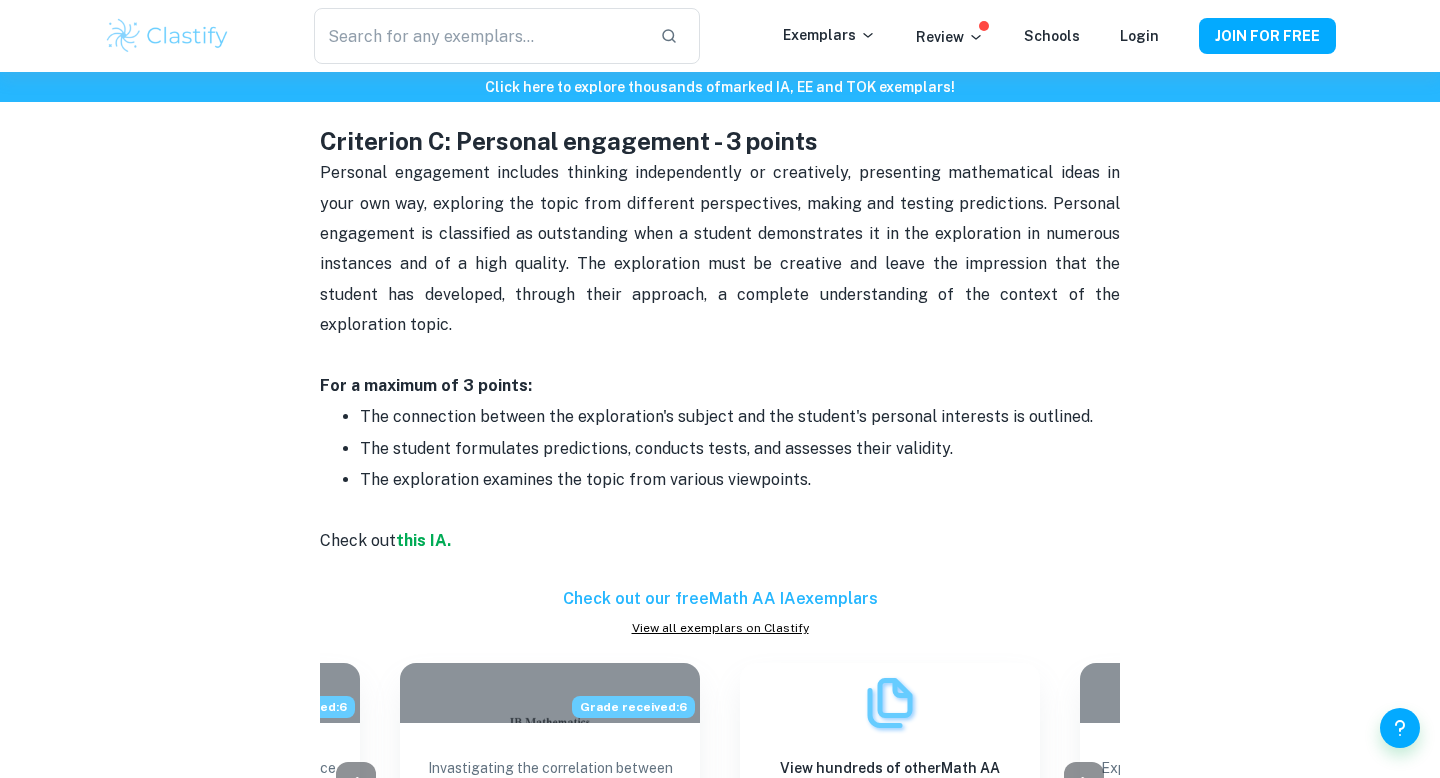 click on "The student formulates predictions, conducts tests, and assesses their validity." at bounding box center [656, 448] 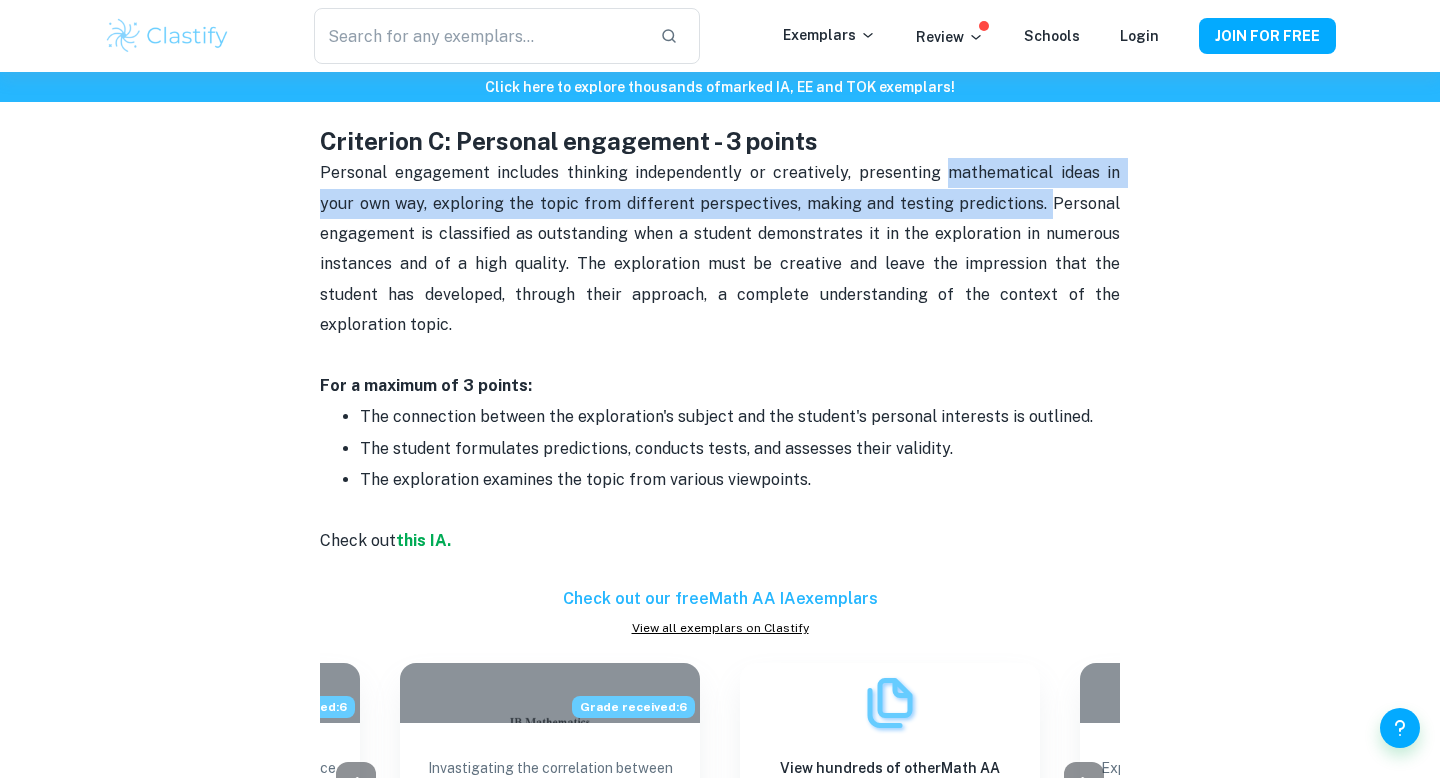 drag, startPoint x: 920, startPoint y: 171, endPoint x: 1053, endPoint y: 204, distance: 137.03284 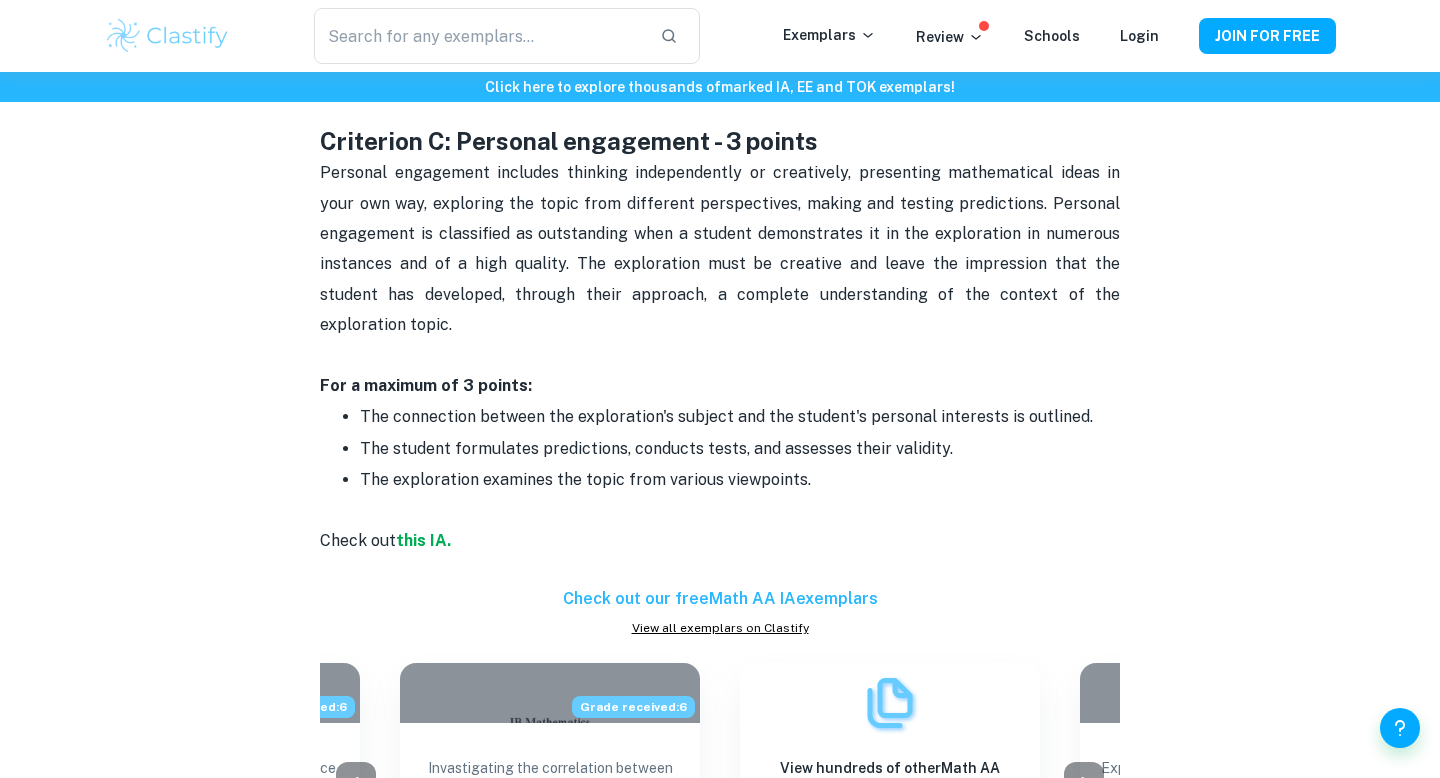 click on "The student formulates predictions, conducts tests, and assesses their validity." at bounding box center (656, 448) 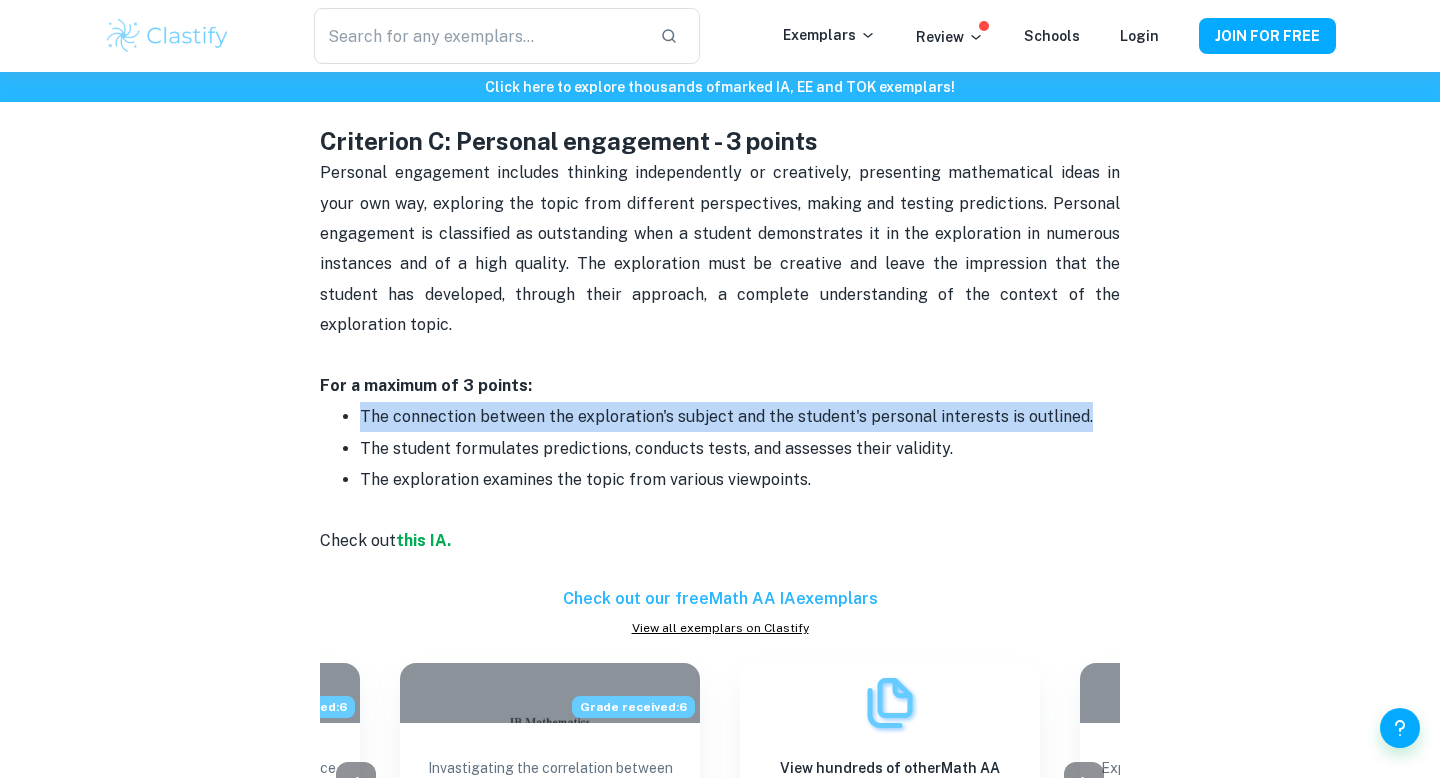 drag, startPoint x: 356, startPoint y: 391, endPoint x: 1096, endPoint y: 374, distance: 740.19525 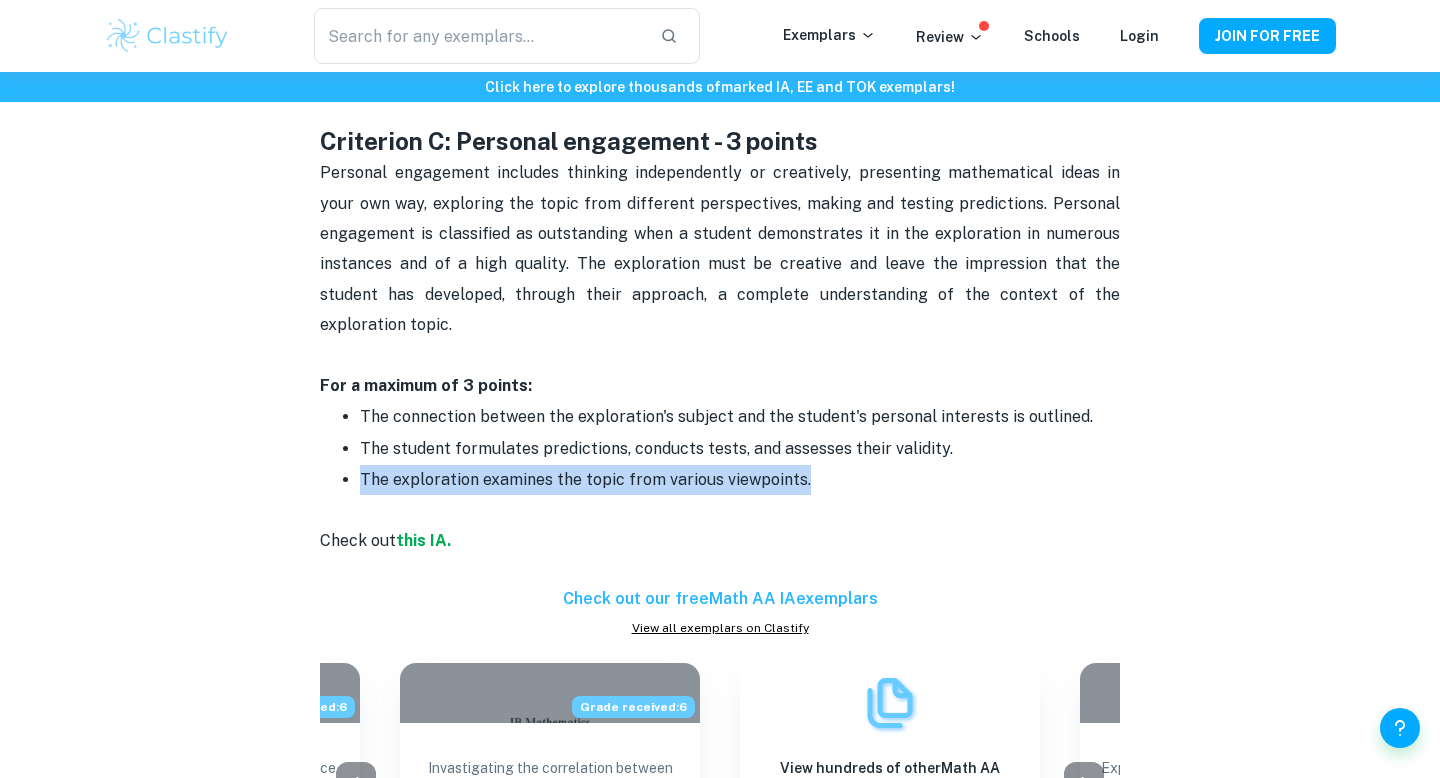 drag, startPoint x: 802, startPoint y: 444, endPoint x: 350, endPoint y: 457, distance: 452.18692 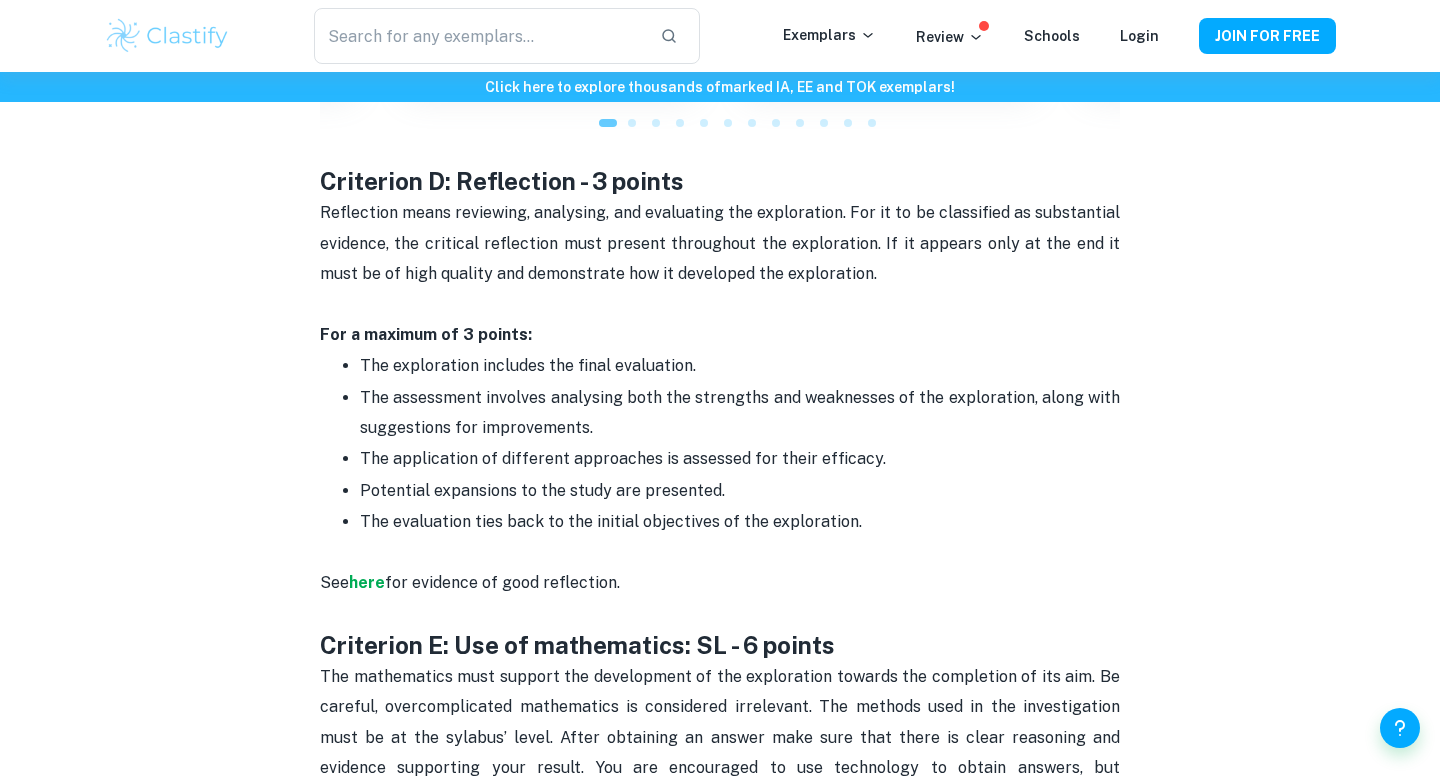 scroll, scrollTop: 2882, scrollLeft: 0, axis: vertical 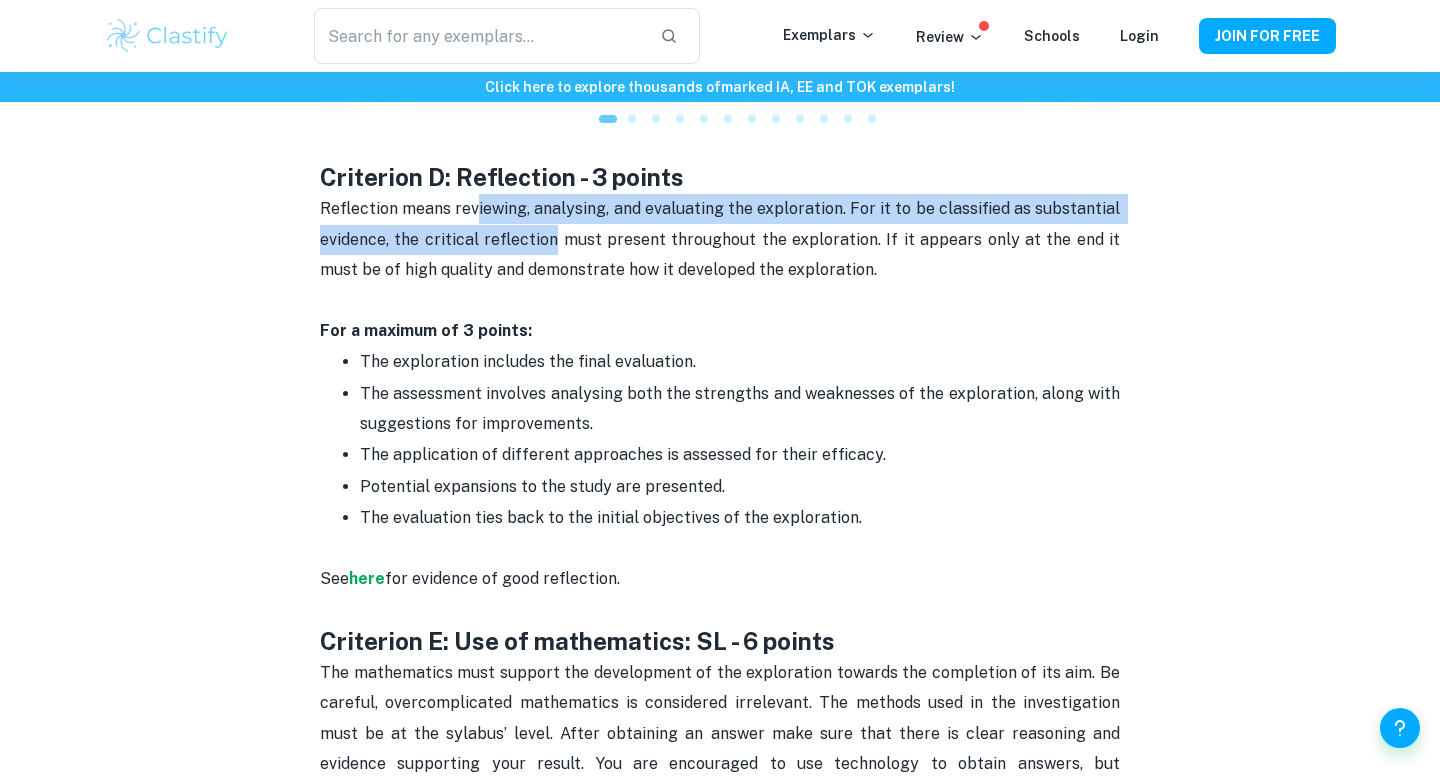 drag, startPoint x: 478, startPoint y: 183, endPoint x: 548, endPoint y: 197, distance: 71.38628 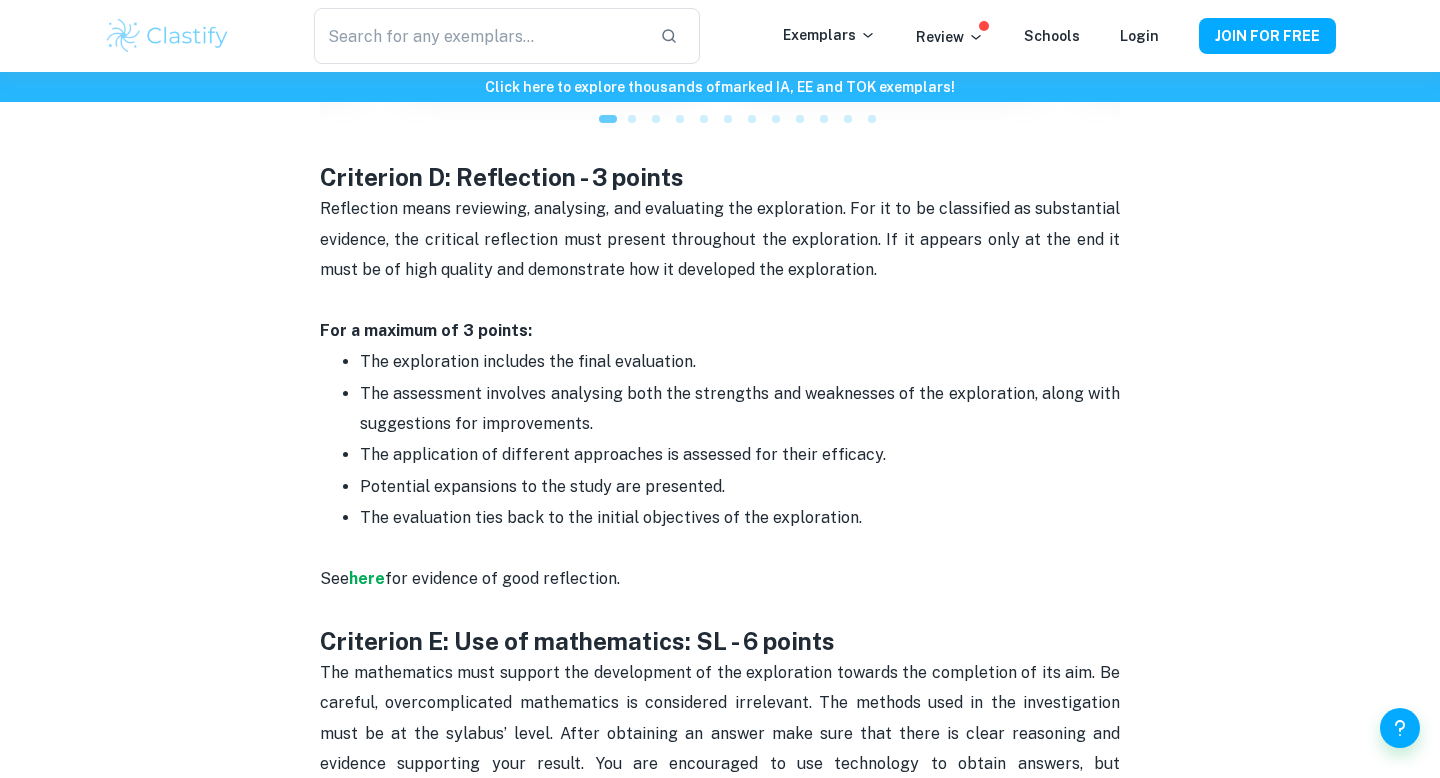 scroll, scrollTop: 2908, scrollLeft: 0, axis: vertical 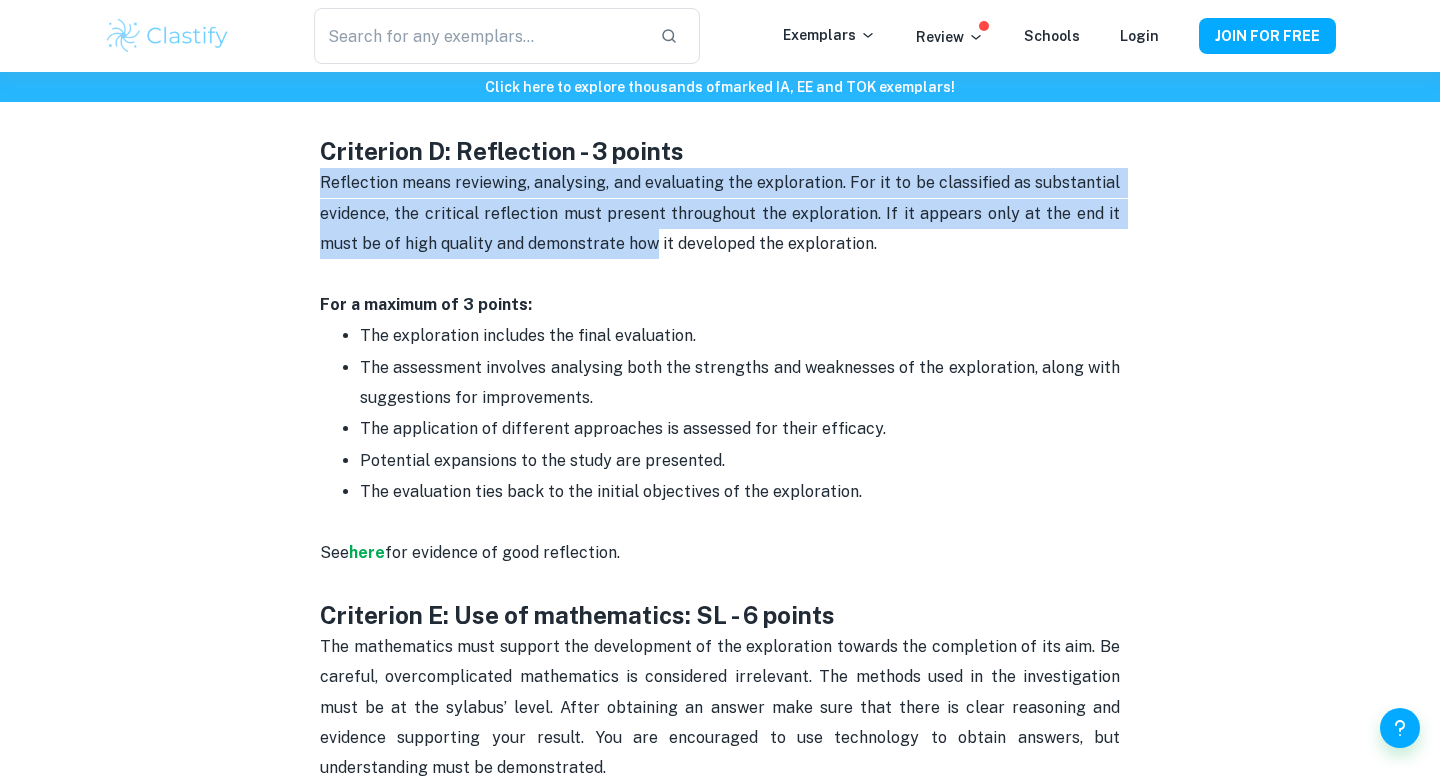 drag, startPoint x: 318, startPoint y: 158, endPoint x: 608, endPoint y: 230, distance: 298.8043 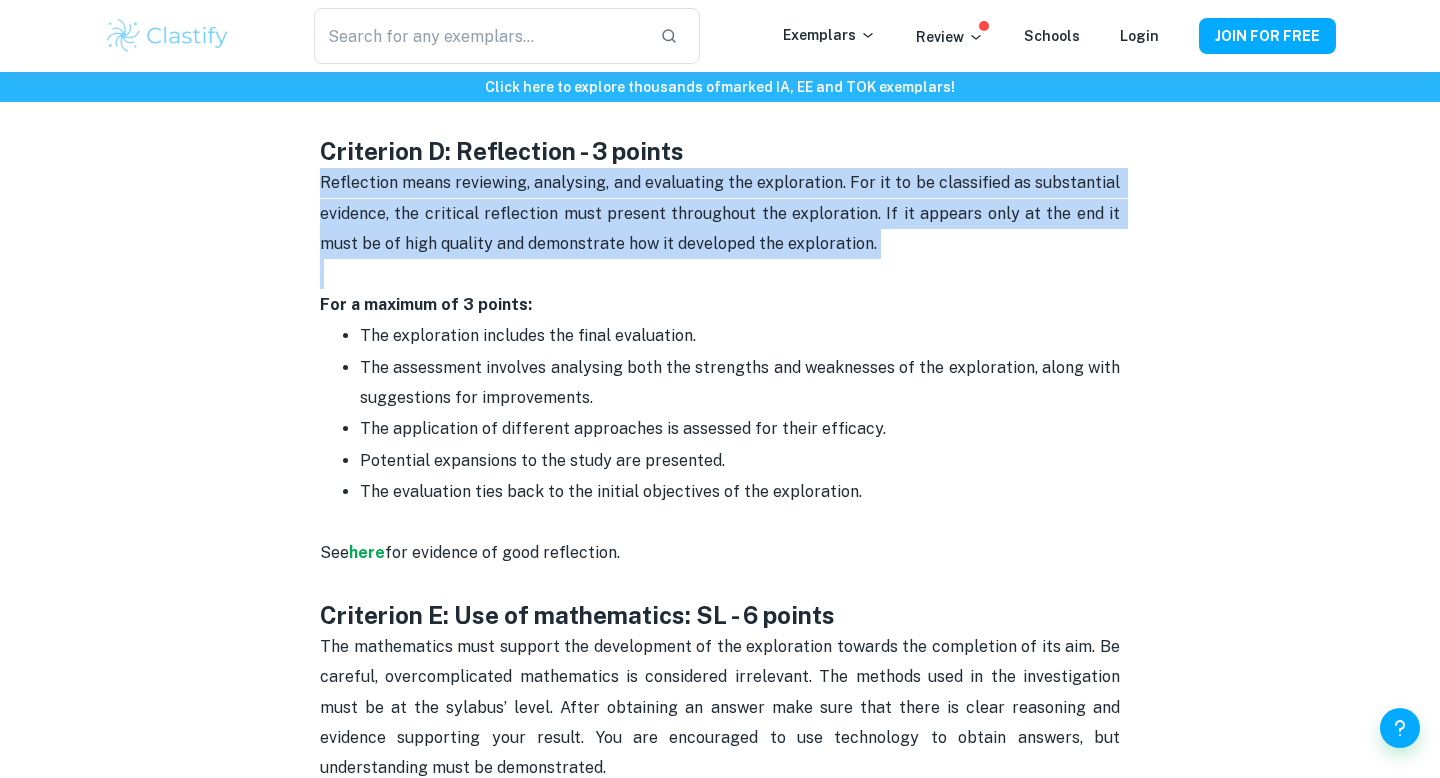 click on "Reflection means reviewing, analysing, and evaluating the exploration. For it to be classified as substantial evidence, the critical reflection must present throughout the exploration. If it appears only at the end it must be of high quality and demonstrate how it developed the exploration." at bounding box center [720, 229] 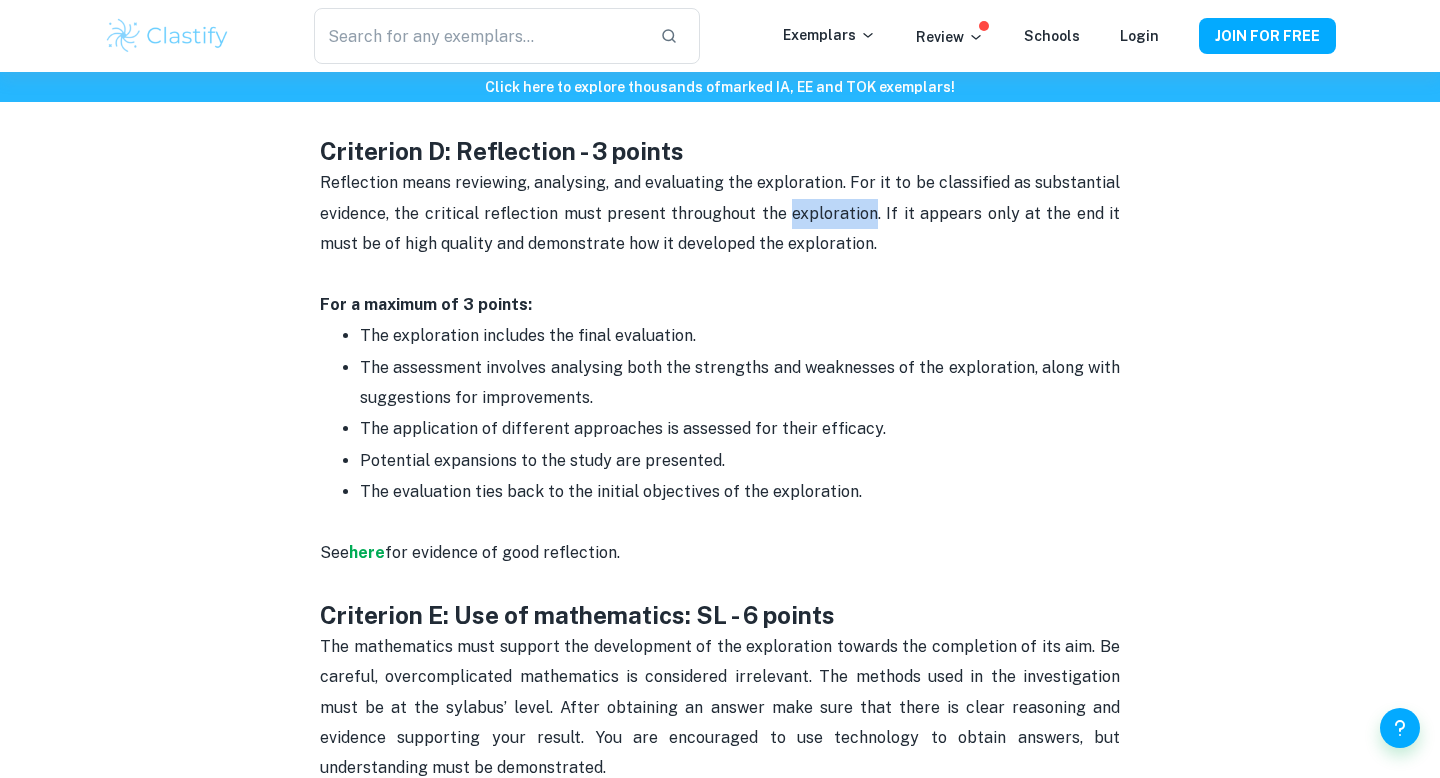 drag, startPoint x: 771, startPoint y: 180, endPoint x: 850, endPoint y: 172, distance: 79.40403 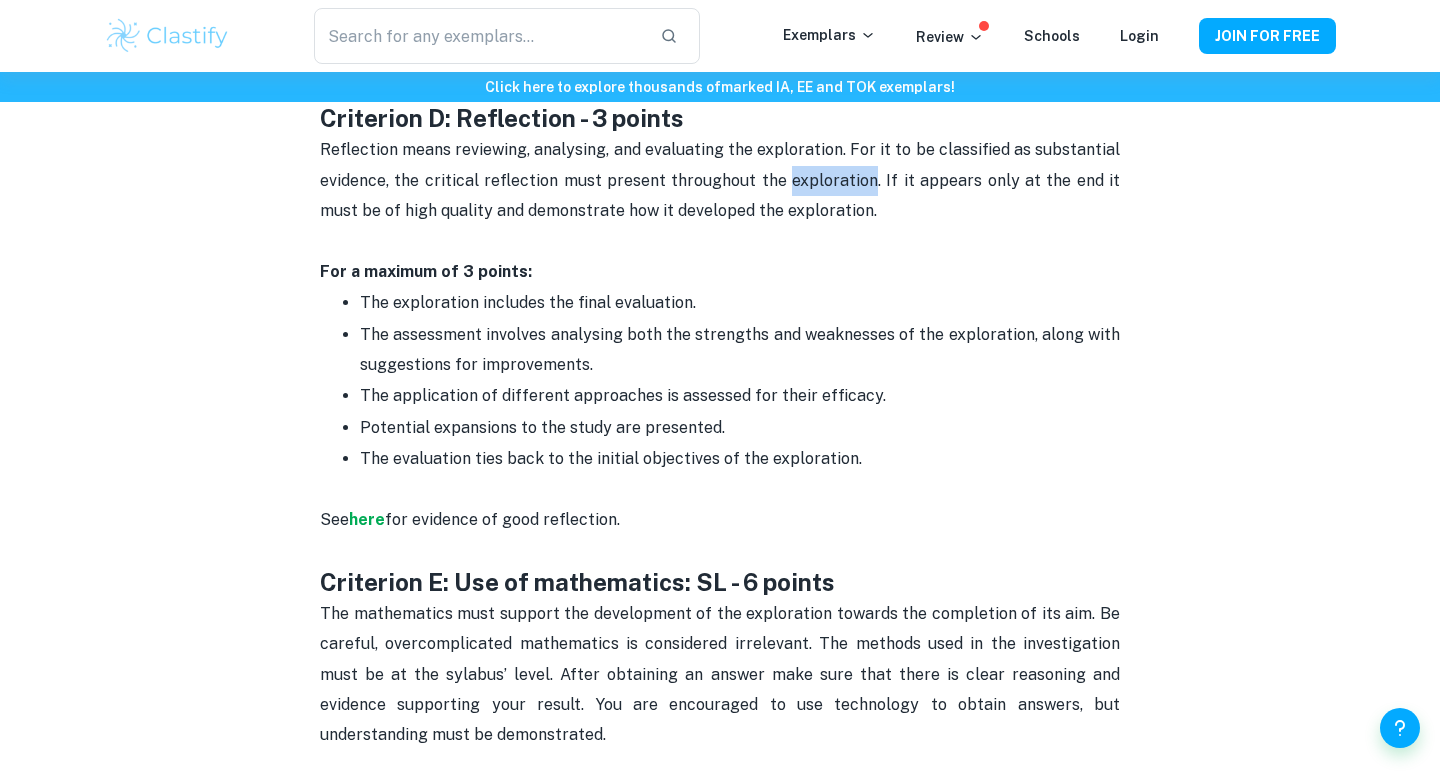 scroll, scrollTop: 2906, scrollLeft: 0, axis: vertical 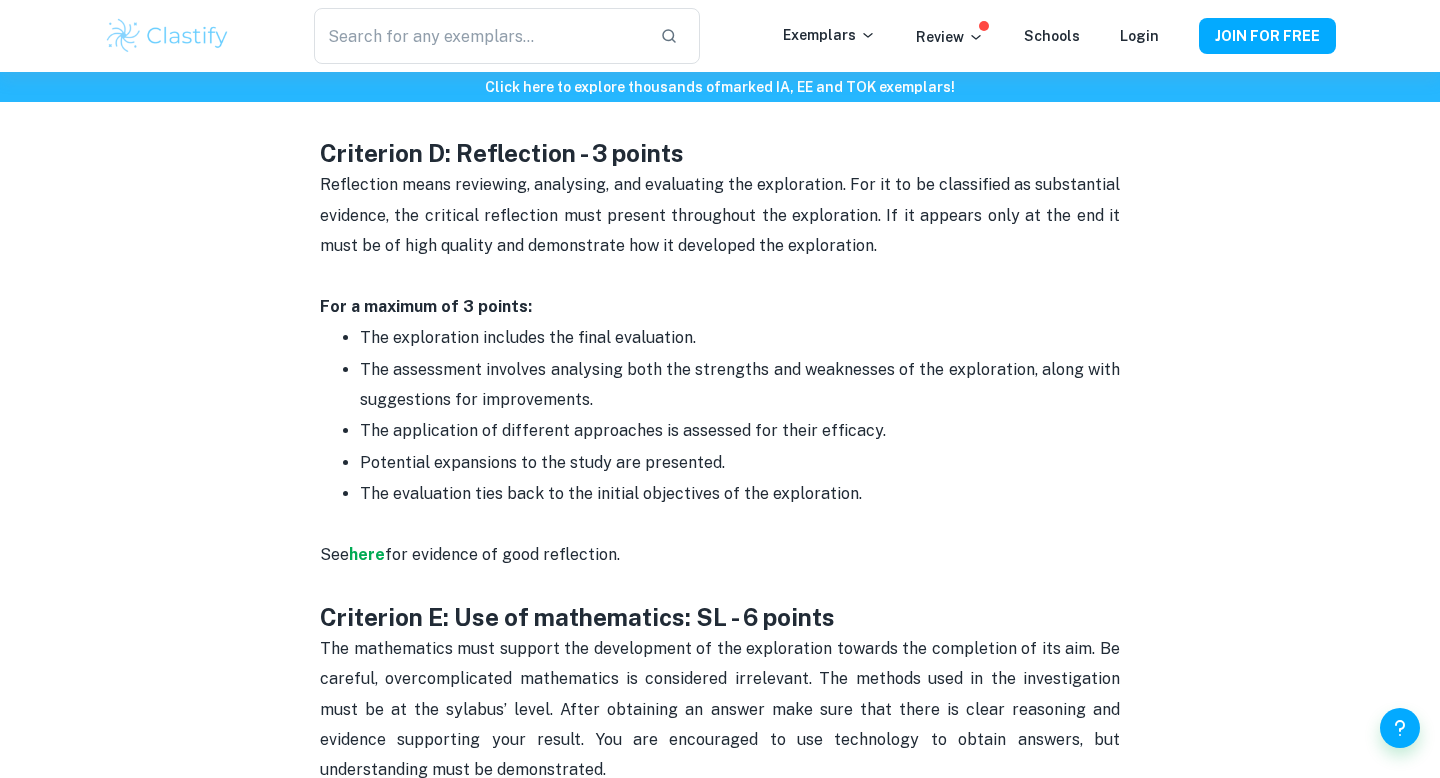 click on "Reflection means reviewing, analysing, and evaluating the exploration. For it to be classified as substantial evidence, the critical reflection must present throughout the exploration. If it appears only at the end it must be of high quality and demonstrate how it developed the exploration." at bounding box center [720, 231] 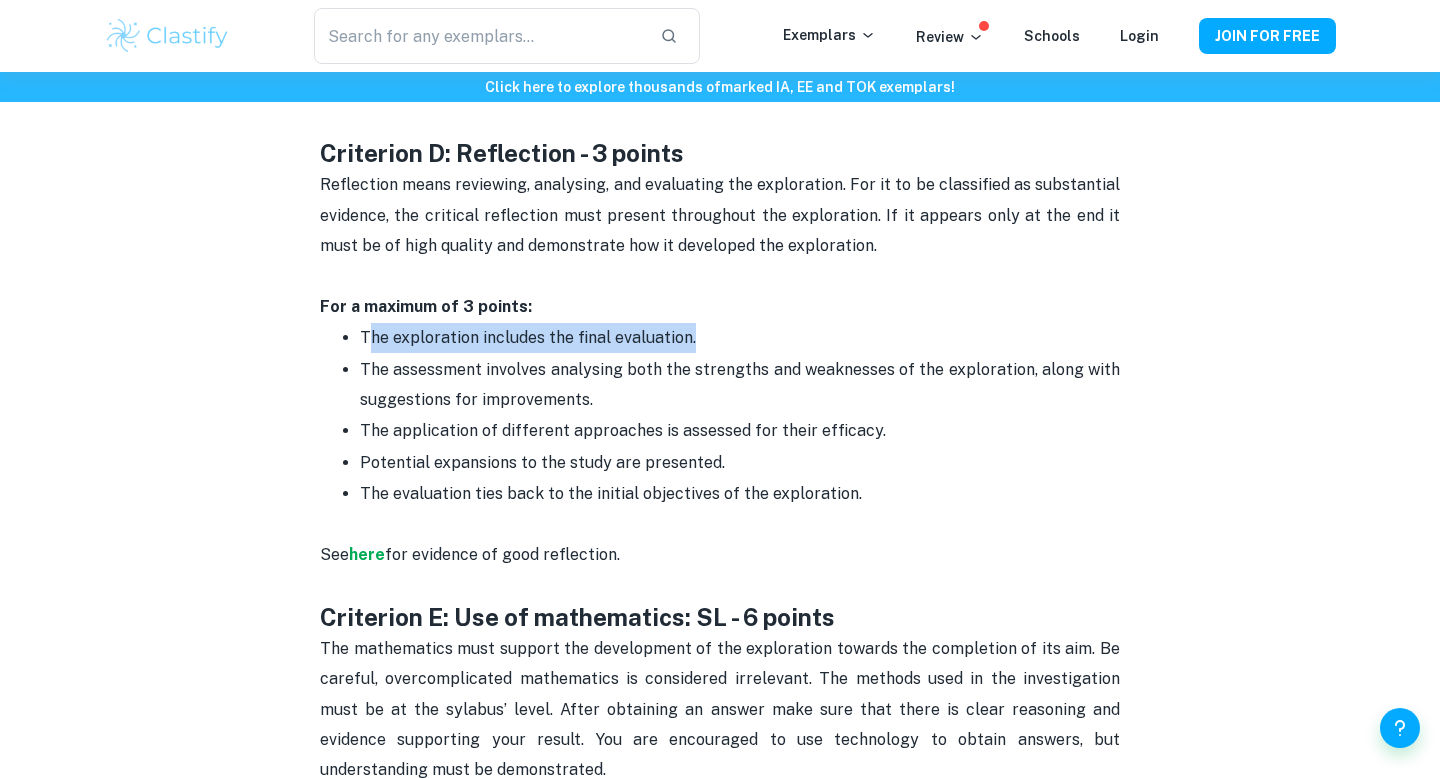 drag, startPoint x: 365, startPoint y: 309, endPoint x: 689, endPoint y: 314, distance: 324.03857 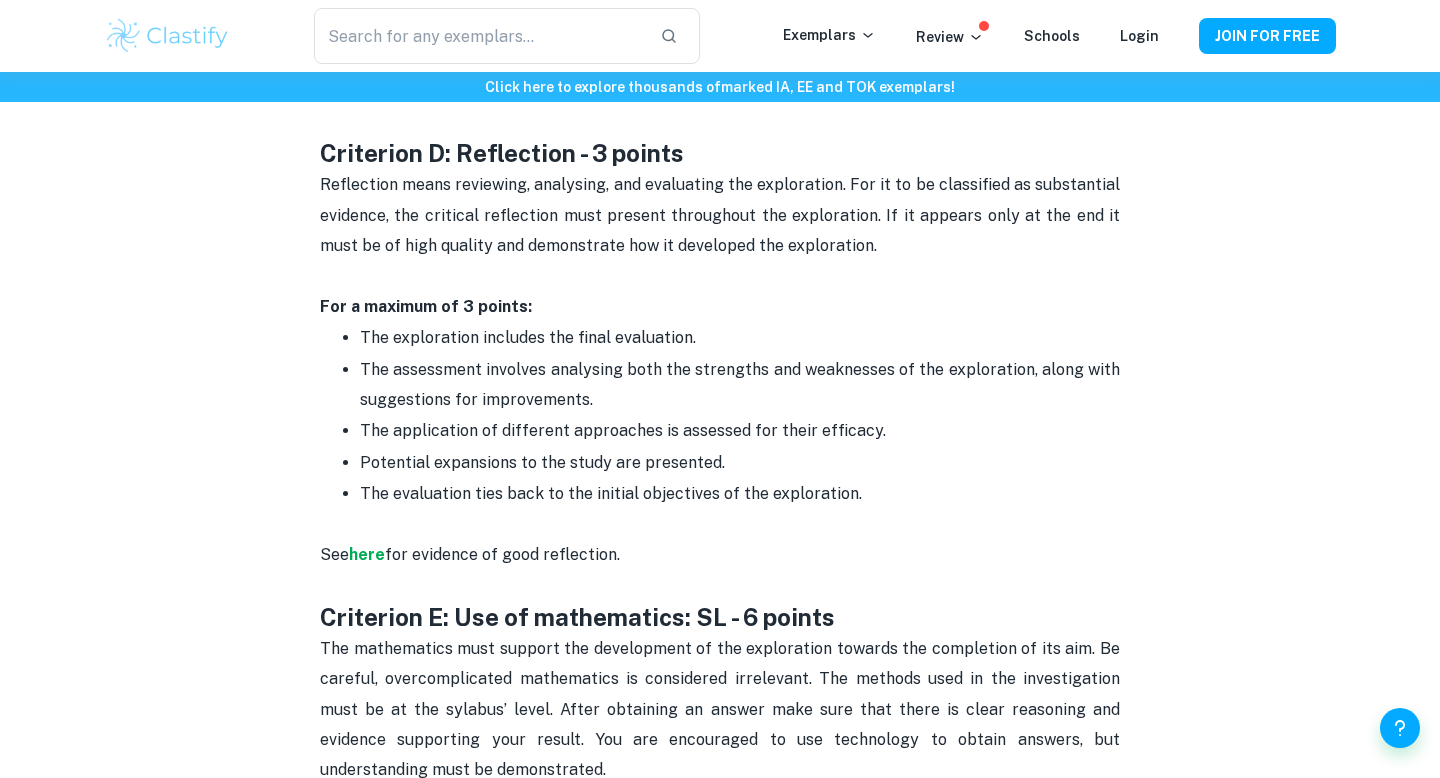 drag, startPoint x: 689, startPoint y: 314, endPoint x: 458, endPoint y: 319, distance: 231.05411 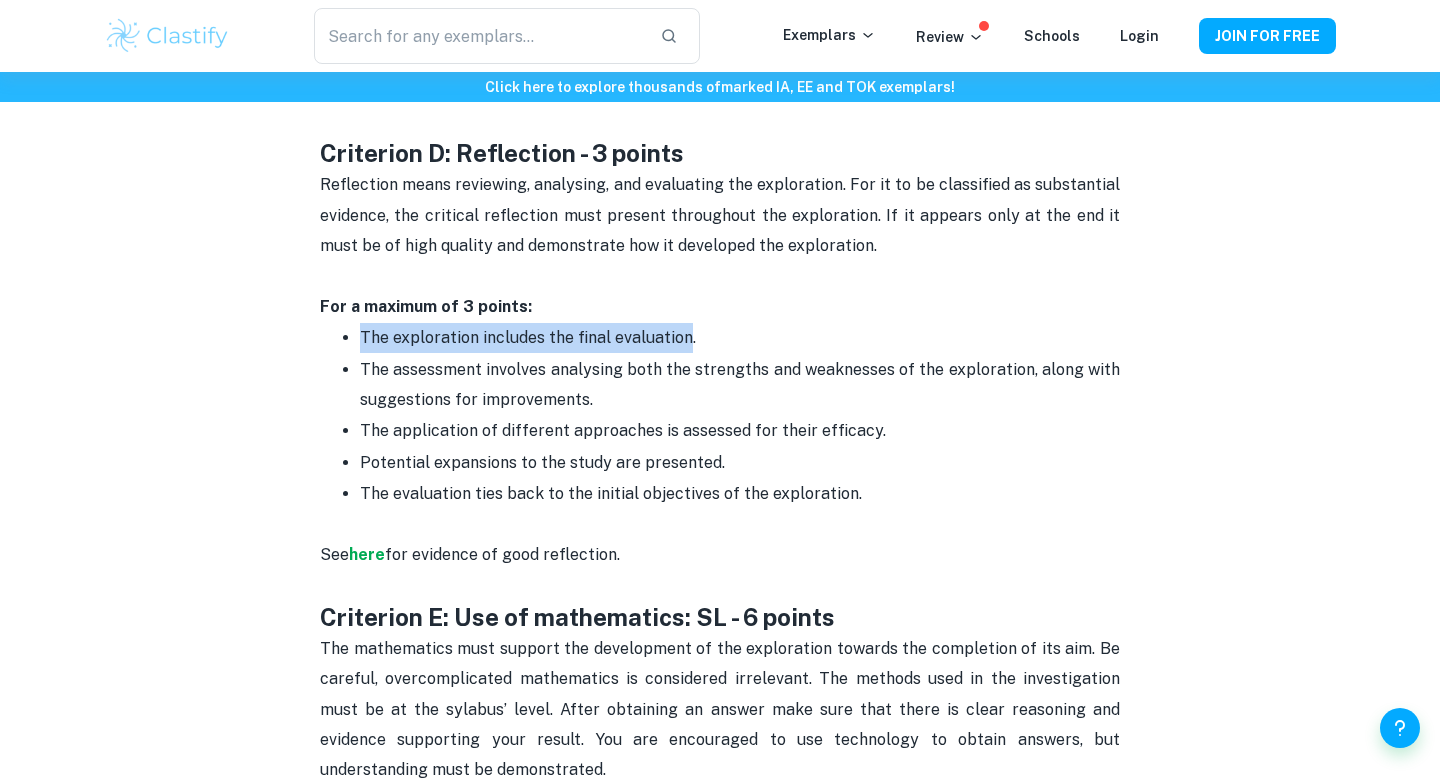 drag, startPoint x: 358, startPoint y: 306, endPoint x: 684, endPoint y: 312, distance: 326.0552 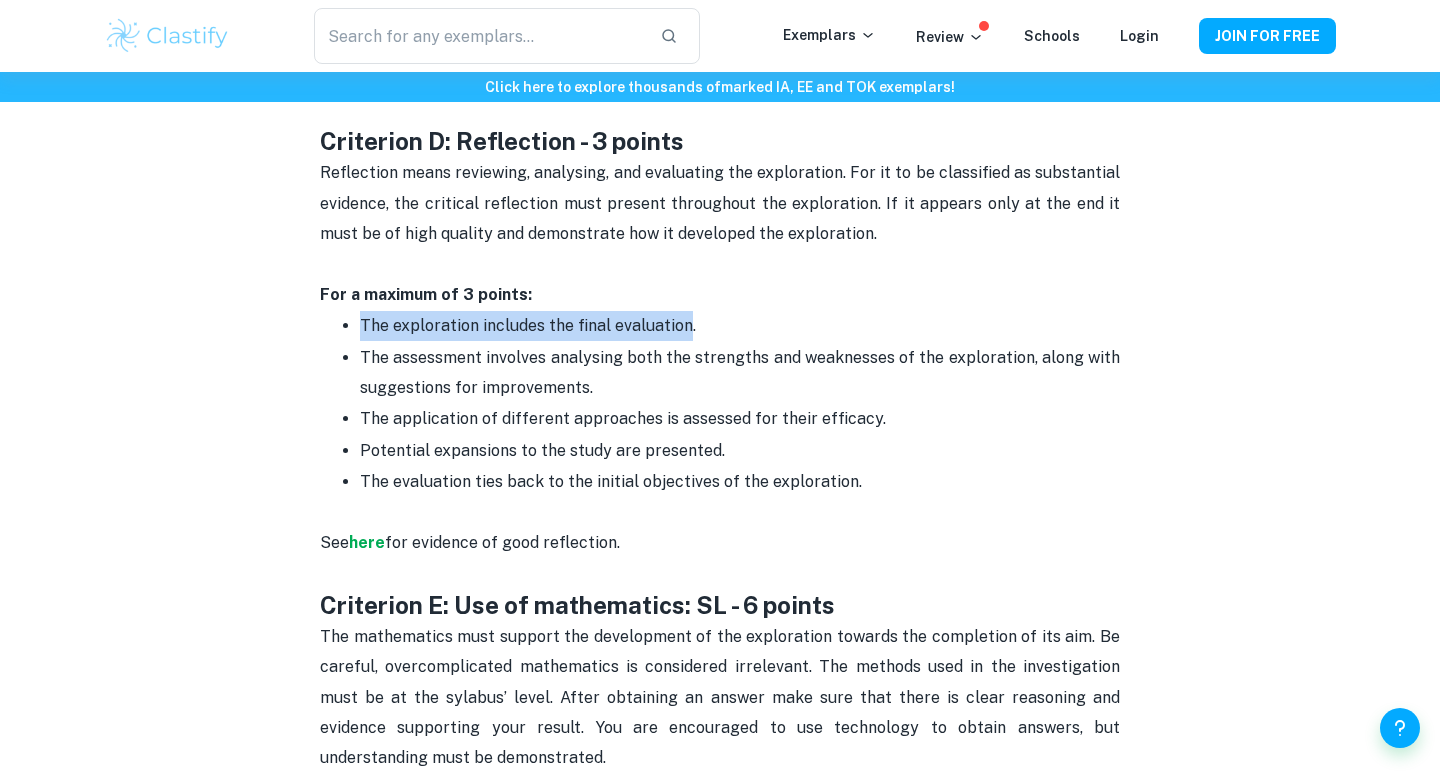 scroll, scrollTop: 2920, scrollLeft: 0, axis: vertical 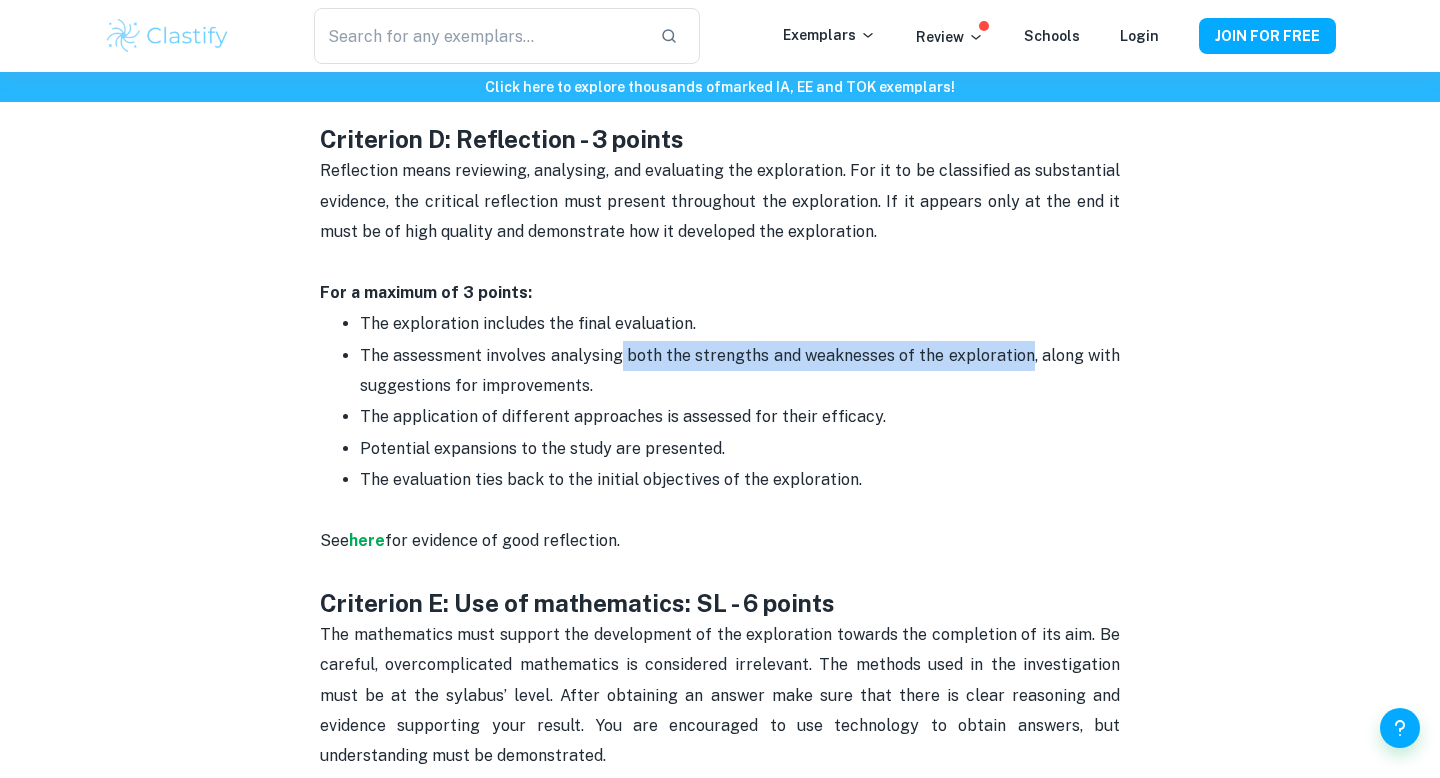 drag, startPoint x: 623, startPoint y: 330, endPoint x: 1034, endPoint y: 319, distance: 411.1472 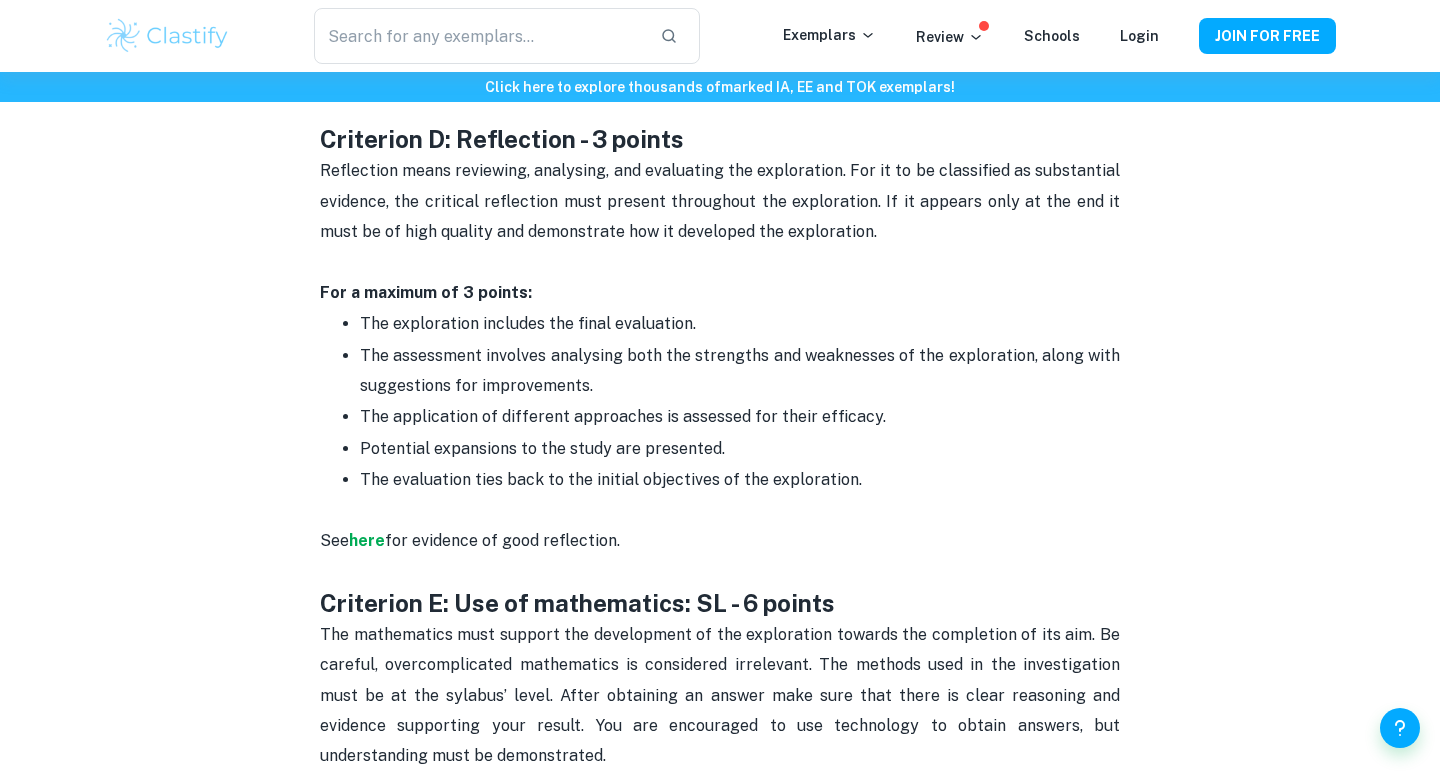 click on "The exploration includes the final evaluation." at bounding box center [740, 324] 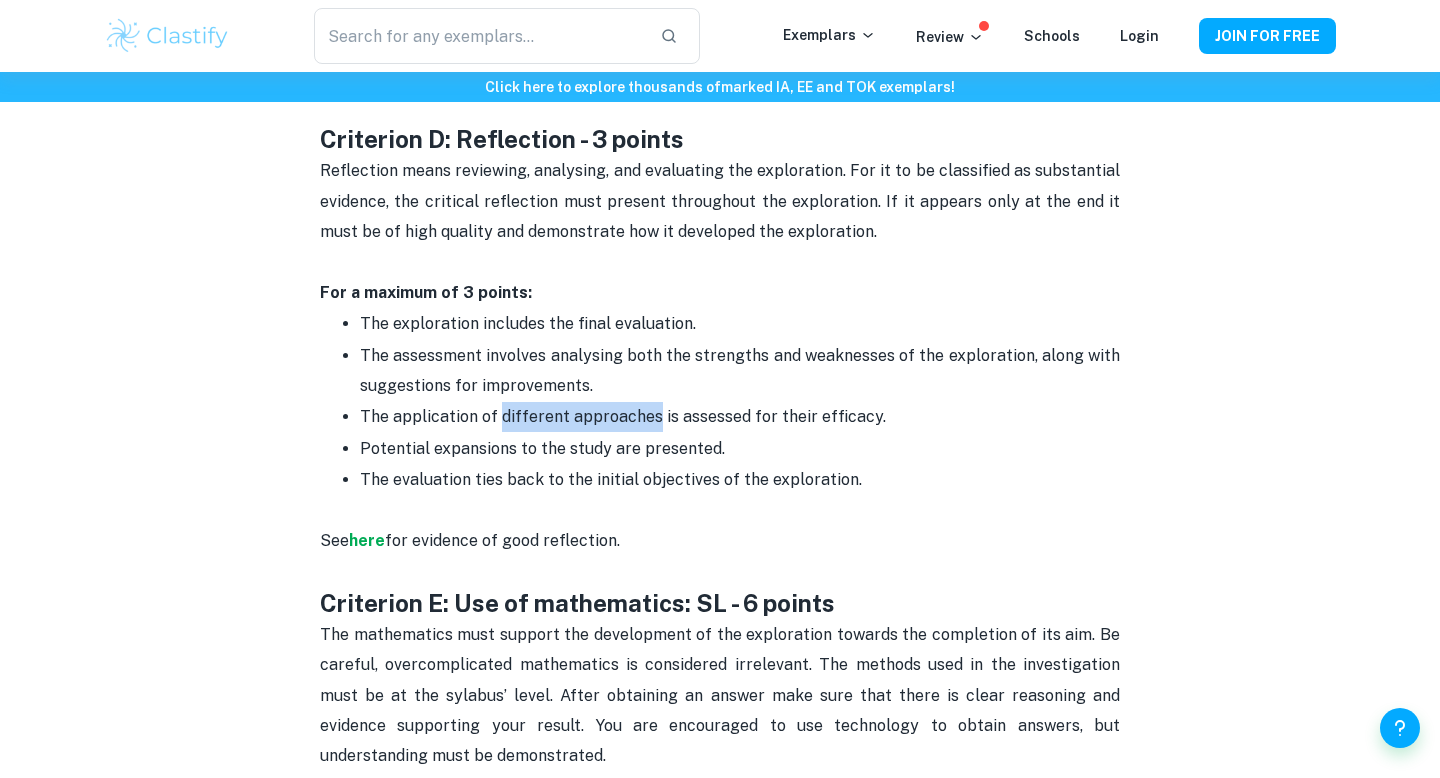drag, startPoint x: 499, startPoint y: 393, endPoint x: 689, endPoint y: 375, distance: 190.85072 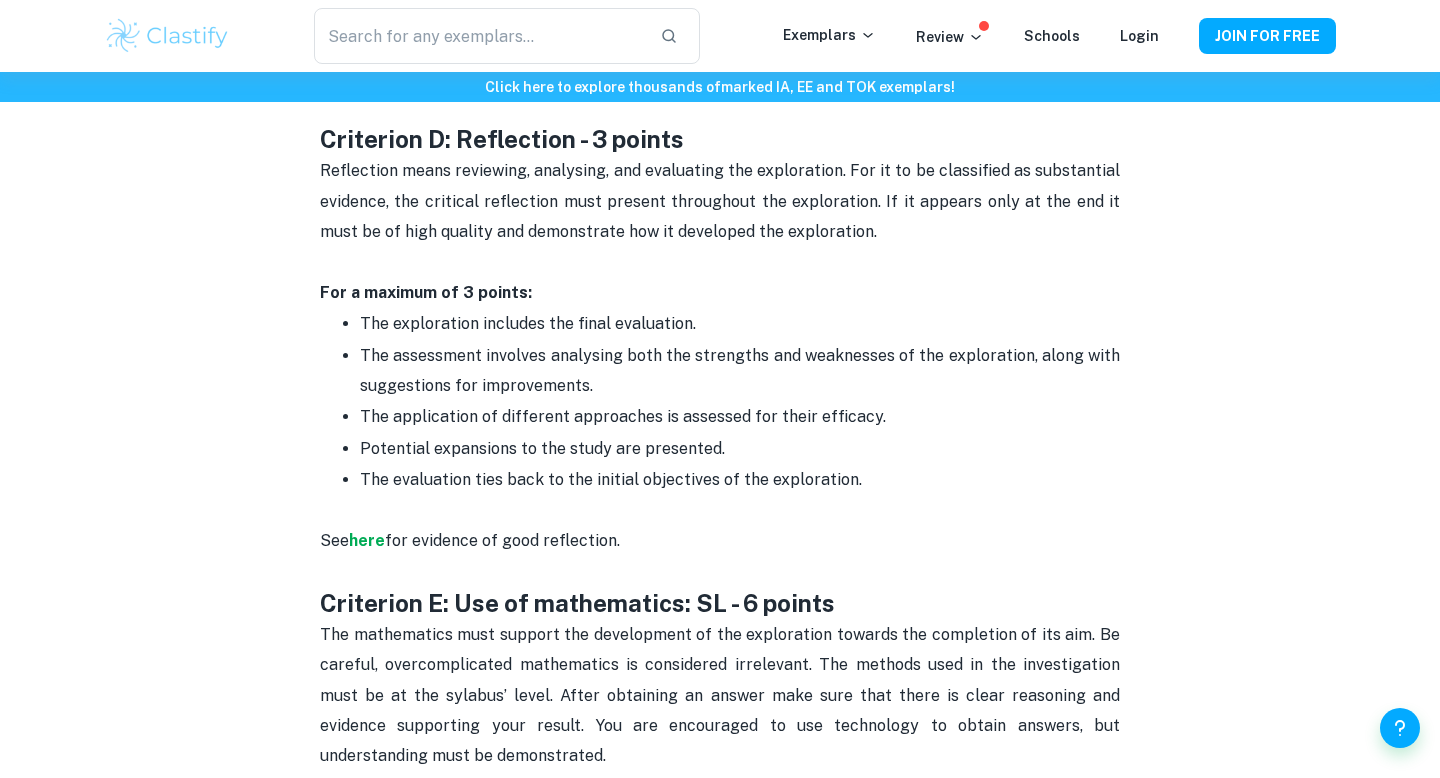 click on "The application of different approaches is assessed for their efficacy." at bounding box center (740, 417) 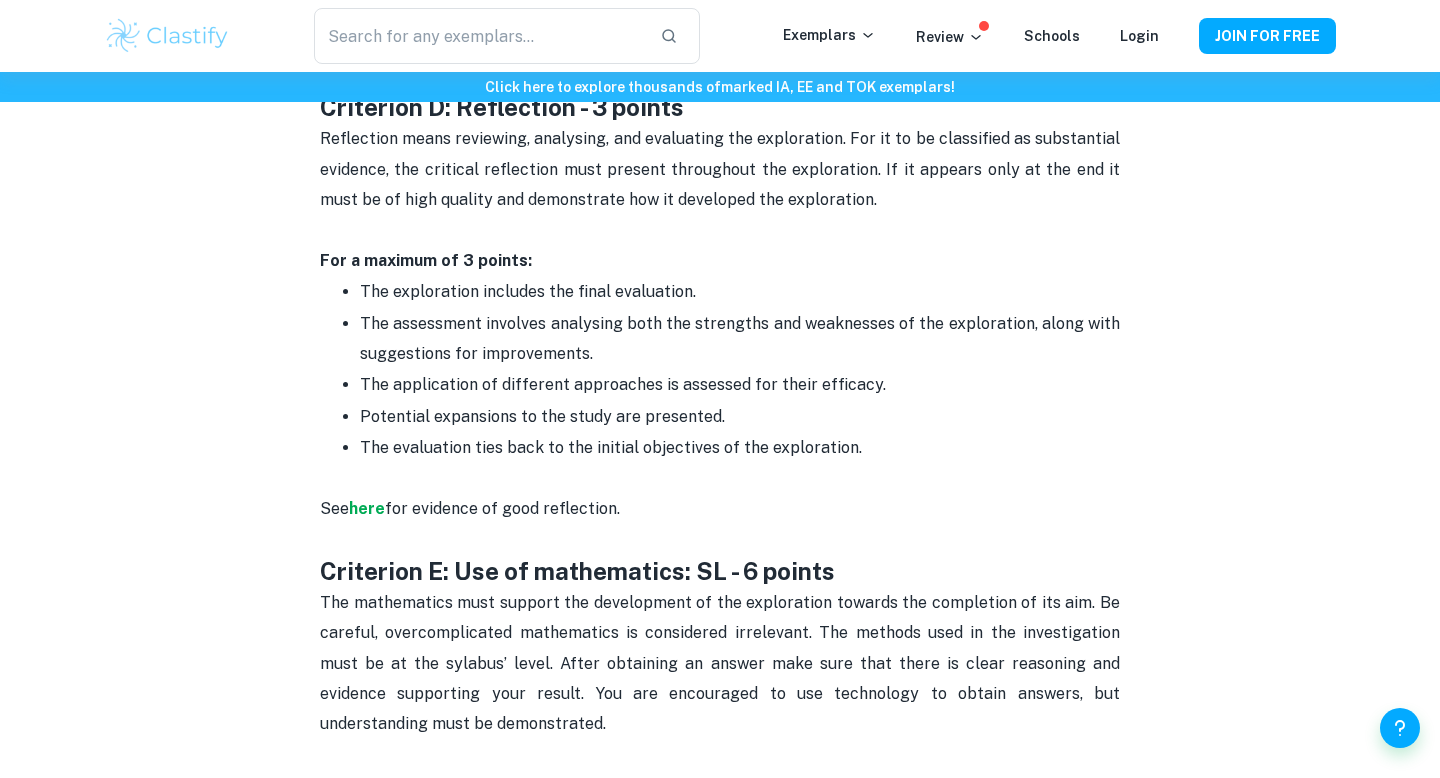 scroll, scrollTop: 2953, scrollLeft: 0, axis: vertical 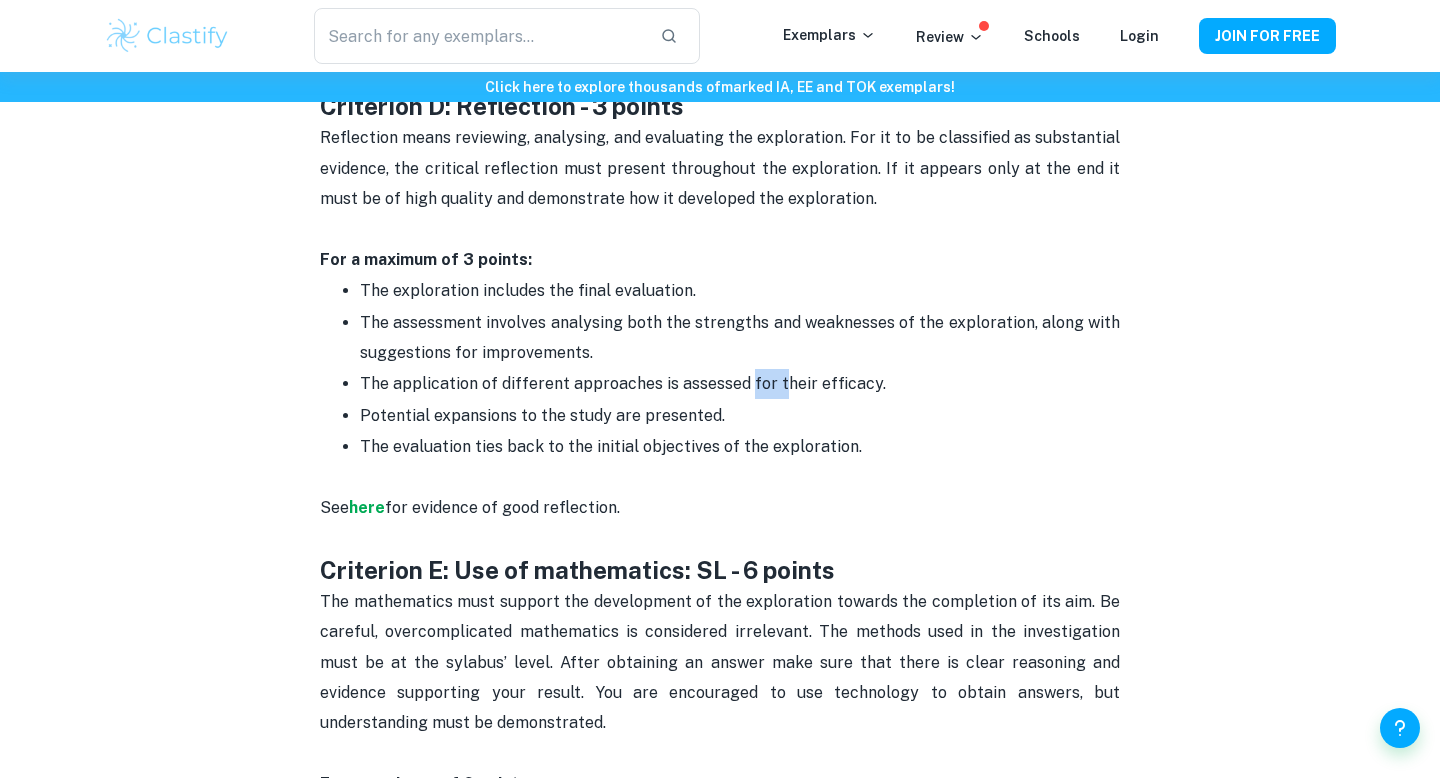 drag, startPoint x: 778, startPoint y: 360, endPoint x: 743, endPoint y: 344, distance: 38.483765 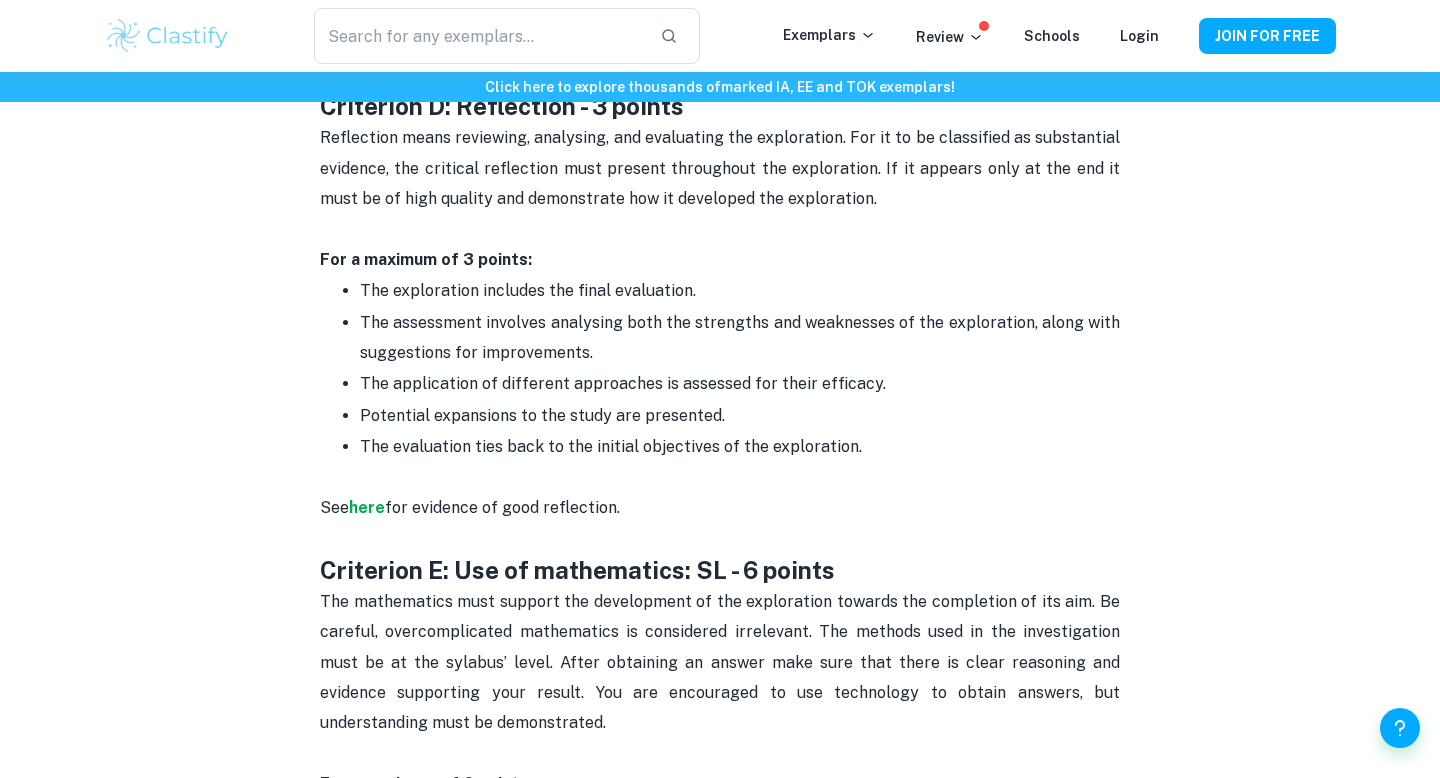 click on "Potential expansions to the study are presented." at bounding box center (740, 416) 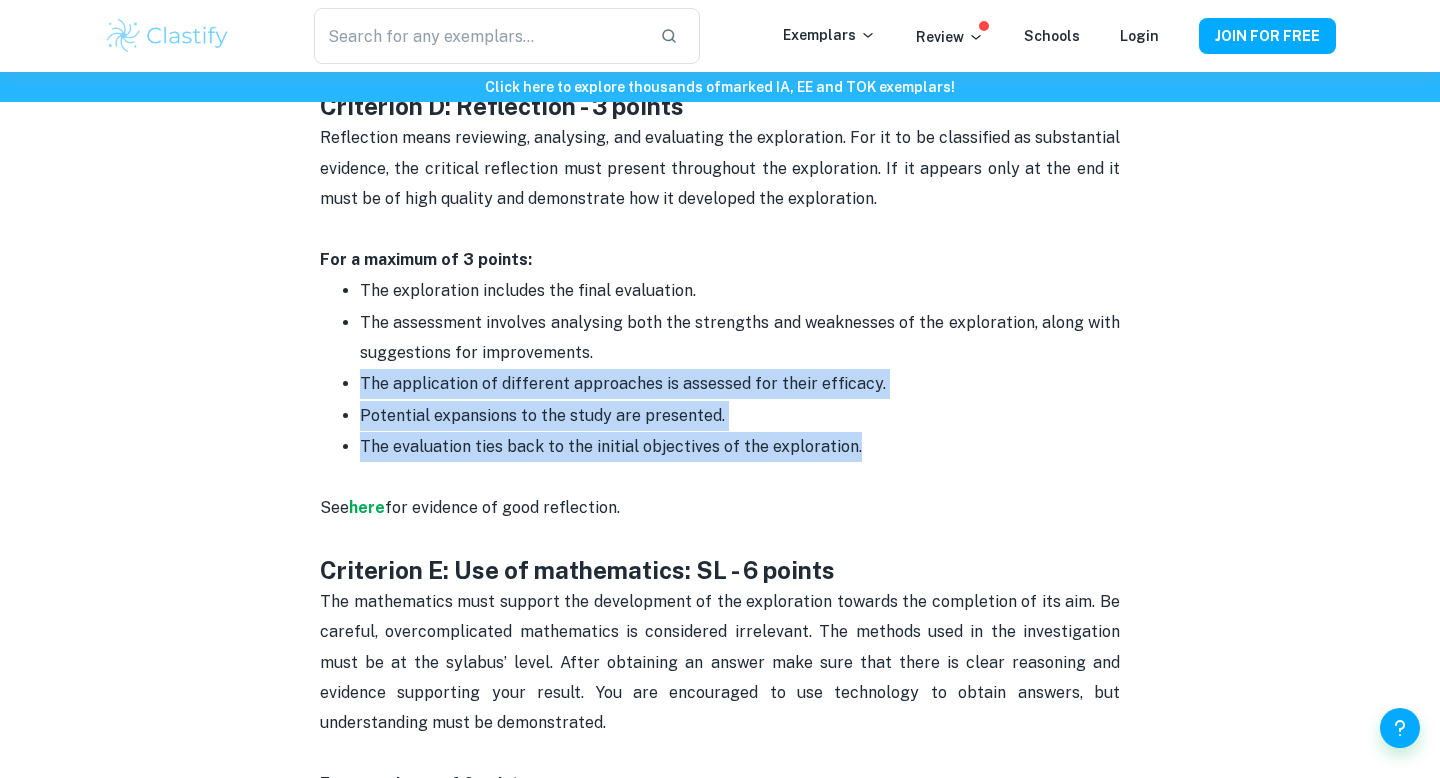 drag, startPoint x: 881, startPoint y: 419, endPoint x: 354, endPoint y: 353, distance: 531.11676 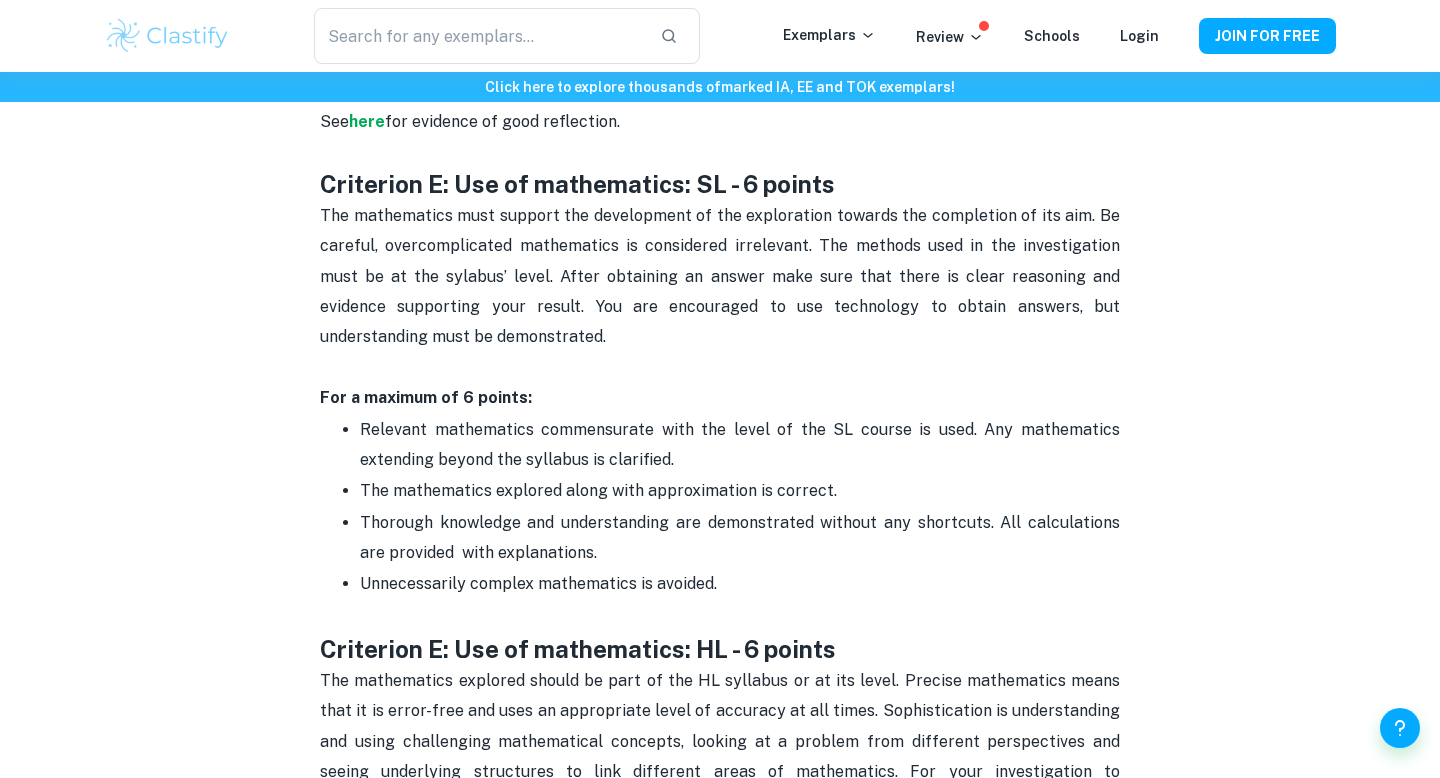 scroll, scrollTop: 3341, scrollLeft: 0, axis: vertical 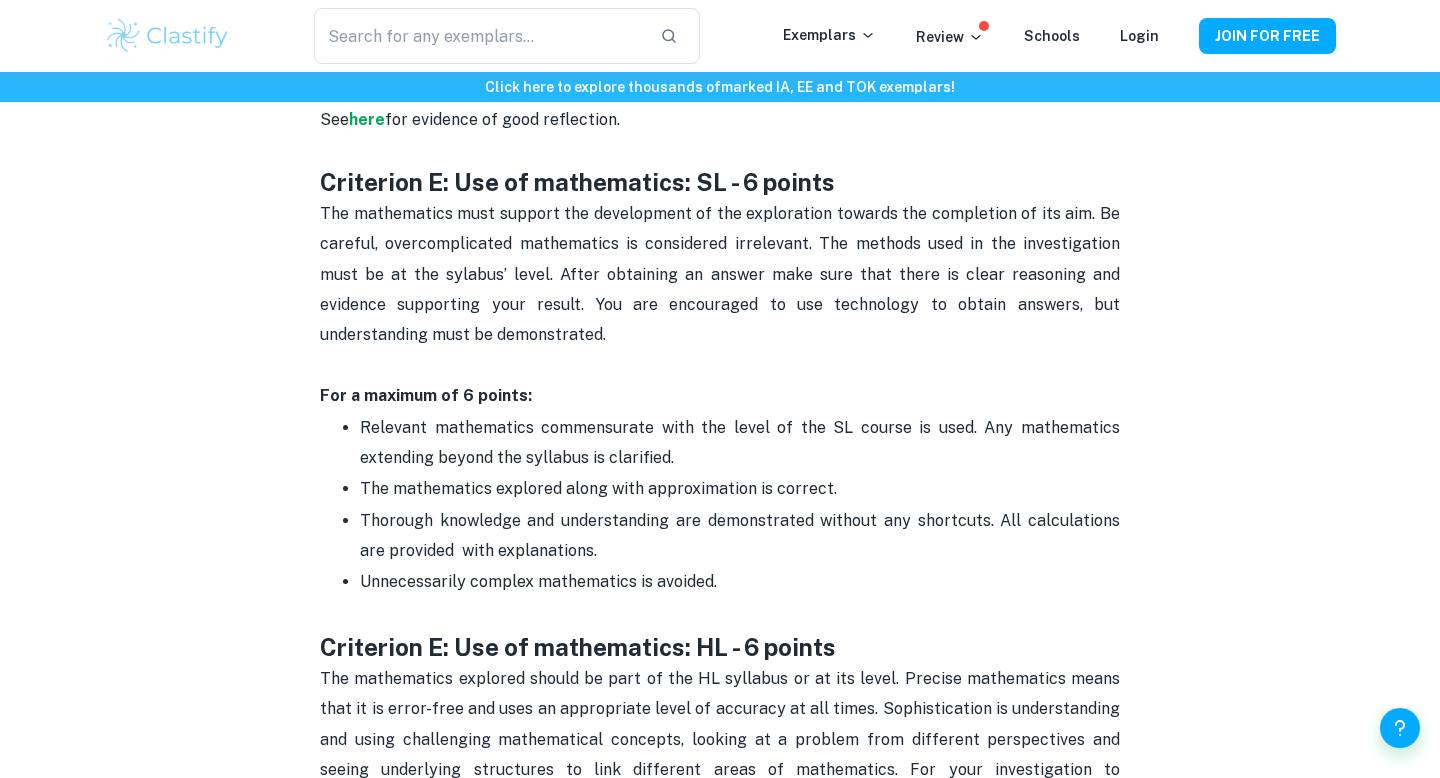 click on "The mathematics explored along with approximation is correct." at bounding box center (740, 488) 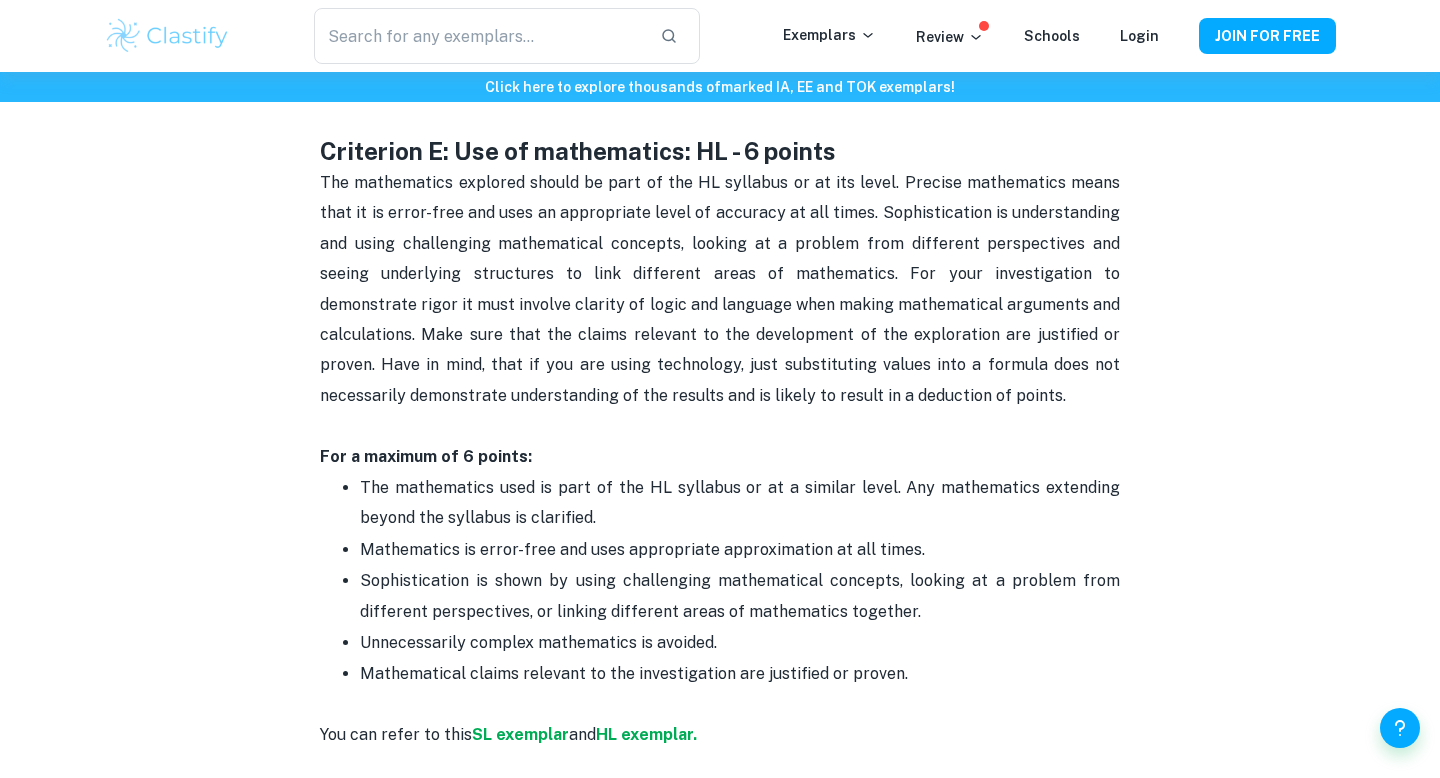 scroll, scrollTop: 3843, scrollLeft: 0, axis: vertical 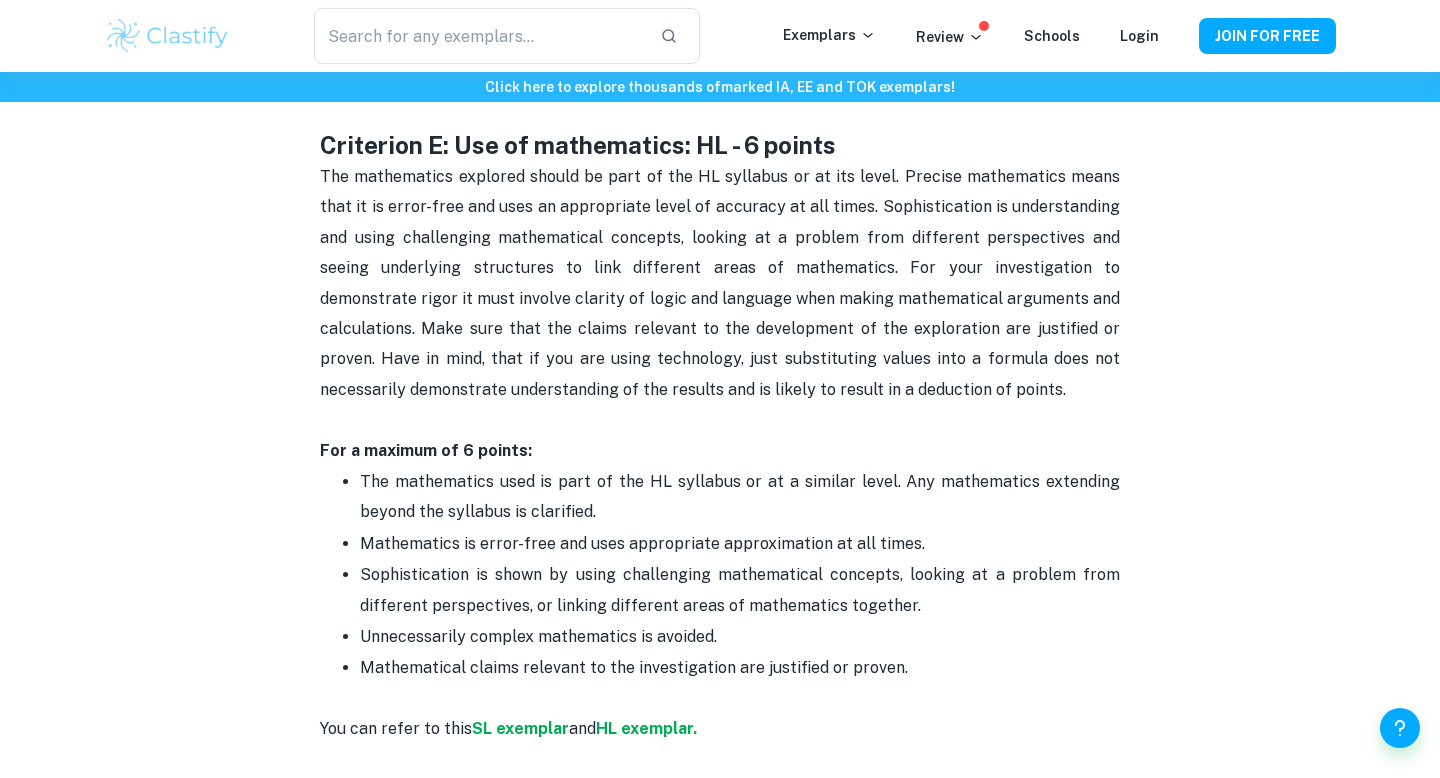 drag, startPoint x: 357, startPoint y: 450, endPoint x: 659, endPoint y: 484, distance: 303.90787 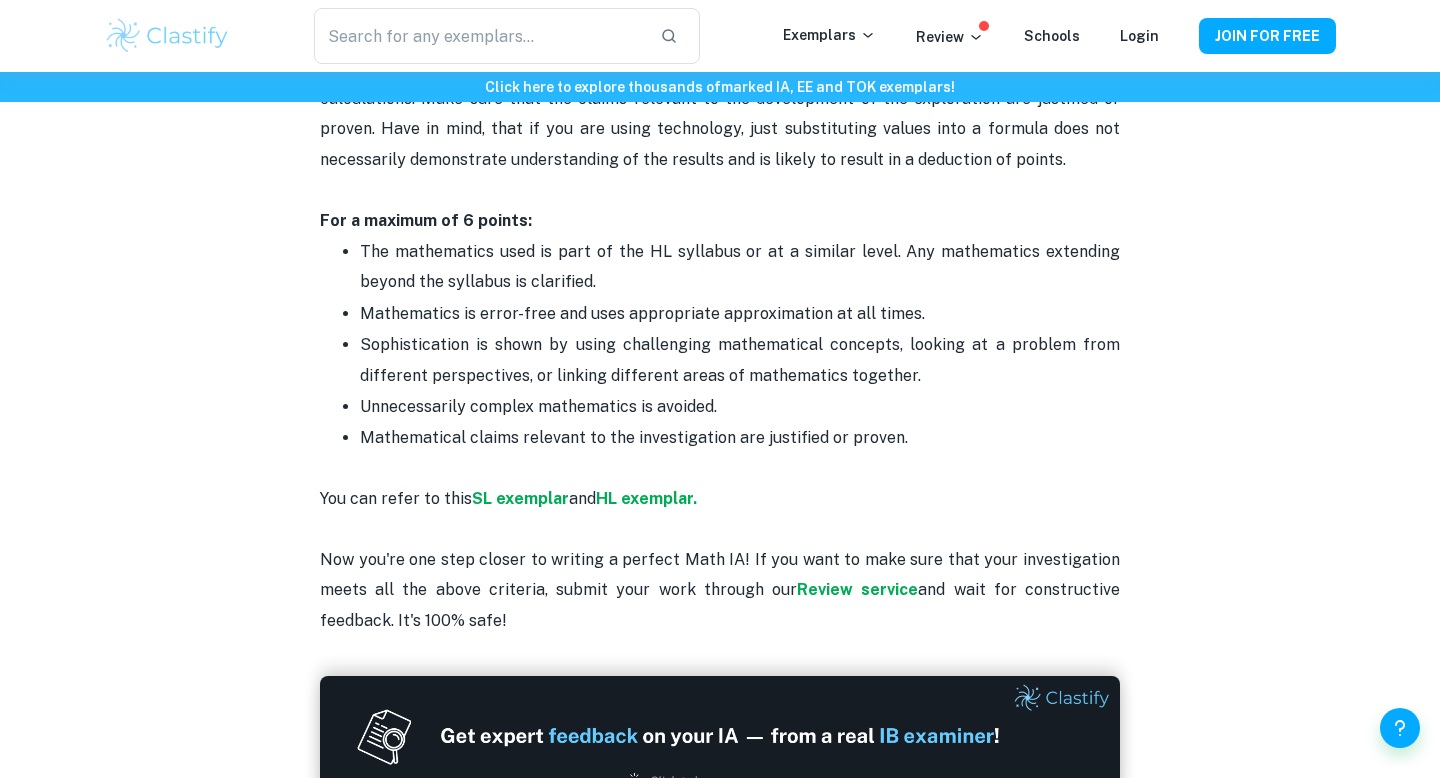 scroll, scrollTop: 4100, scrollLeft: 0, axis: vertical 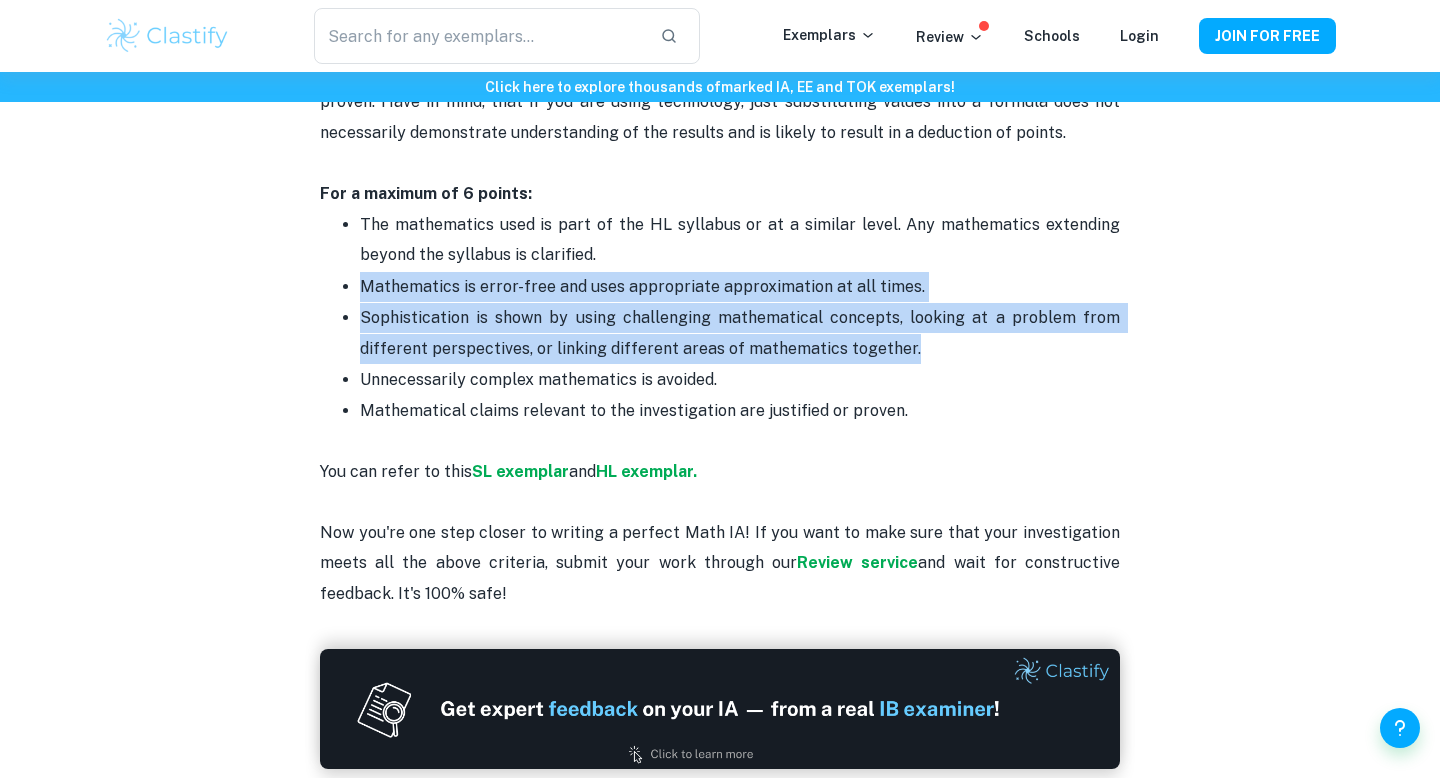 drag, startPoint x: 359, startPoint y: 256, endPoint x: 943, endPoint y: 317, distance: 587.1771 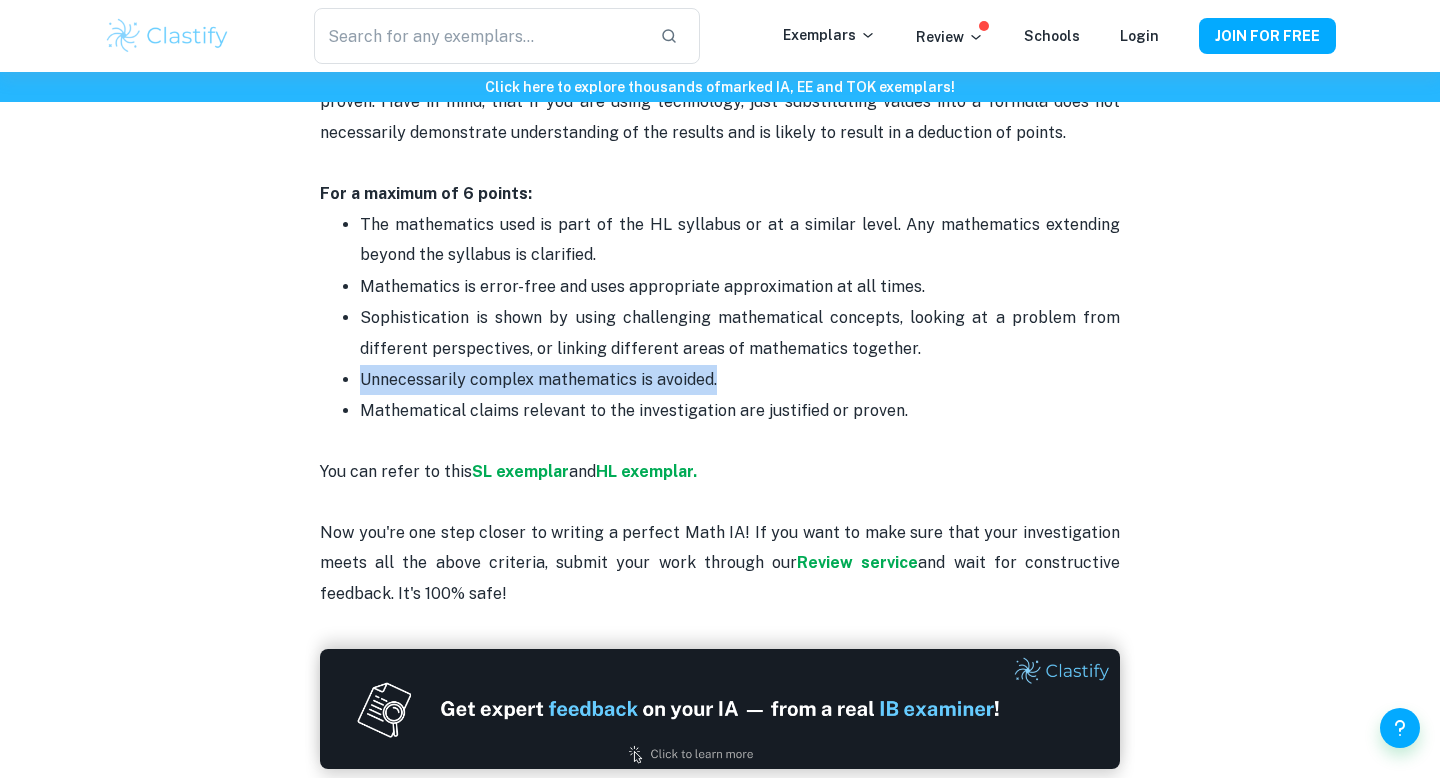 drag, startPoint x: 719, startPoint y: 350, endPoint x: 345, endPoint y: 363, distance: 374.22586 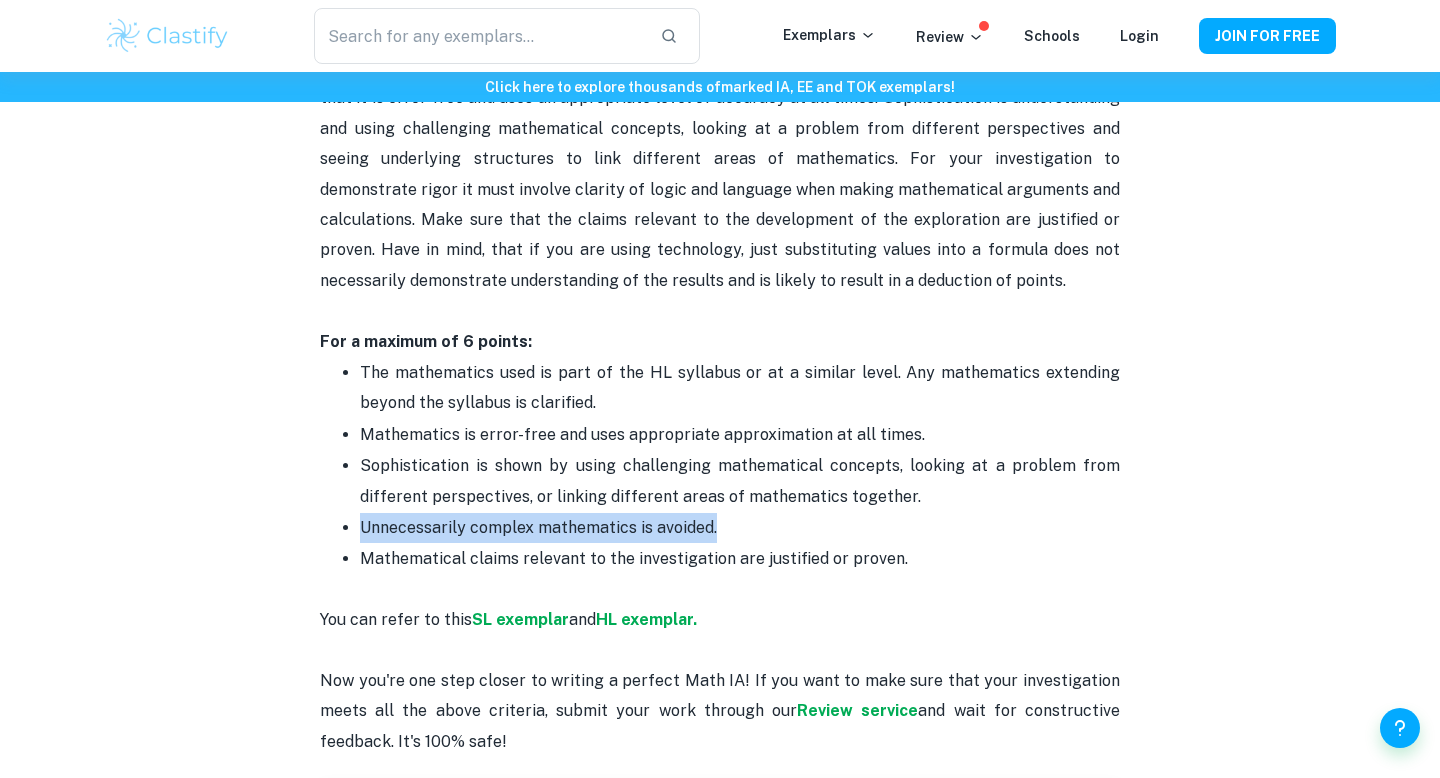 scroll, scrollTop: 3966, scrollLeft: 0, axis: vertical 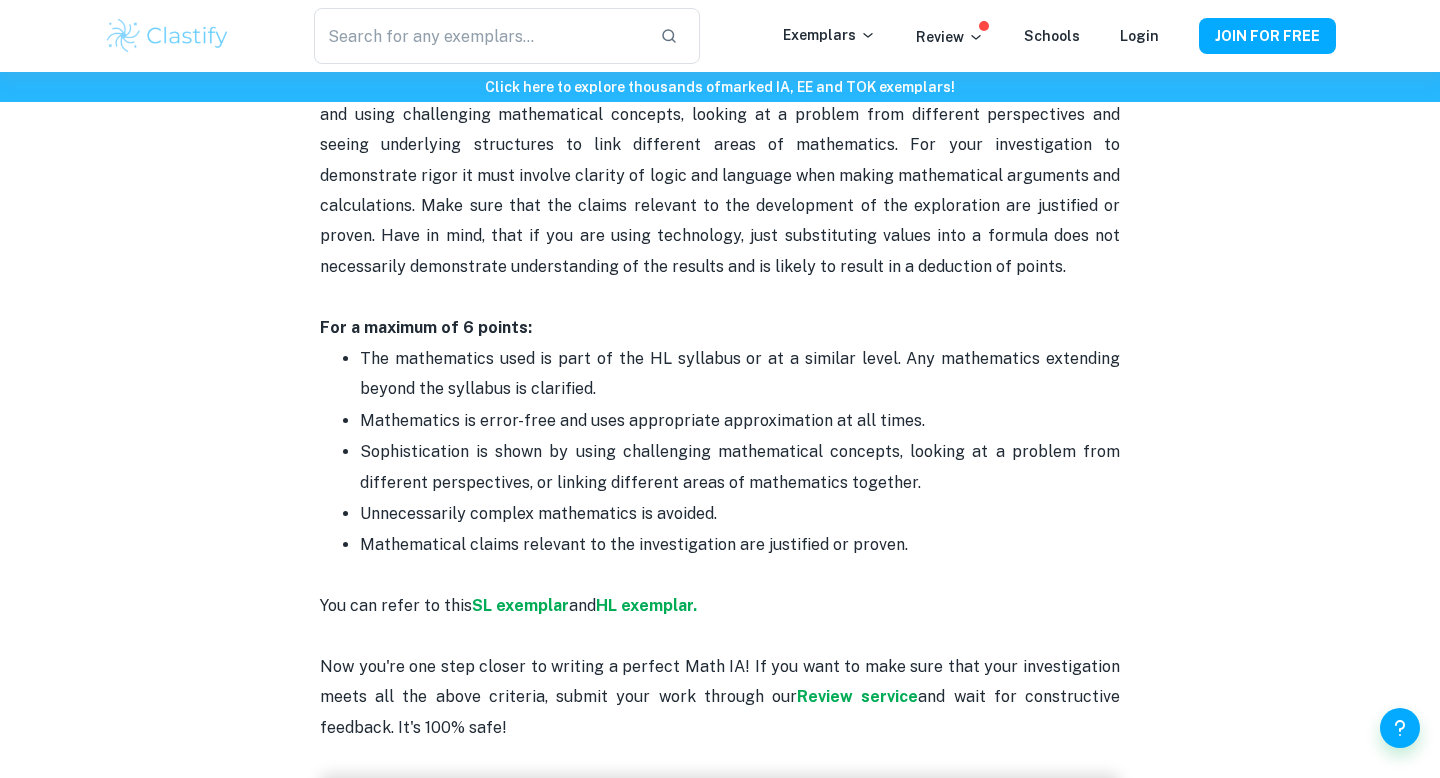 click on "Sophistication is shown by using challenging mathematical concepts, looking at a problem from different perspectives, or linking different areas of mathematics together." at bounding box center (742, 466) 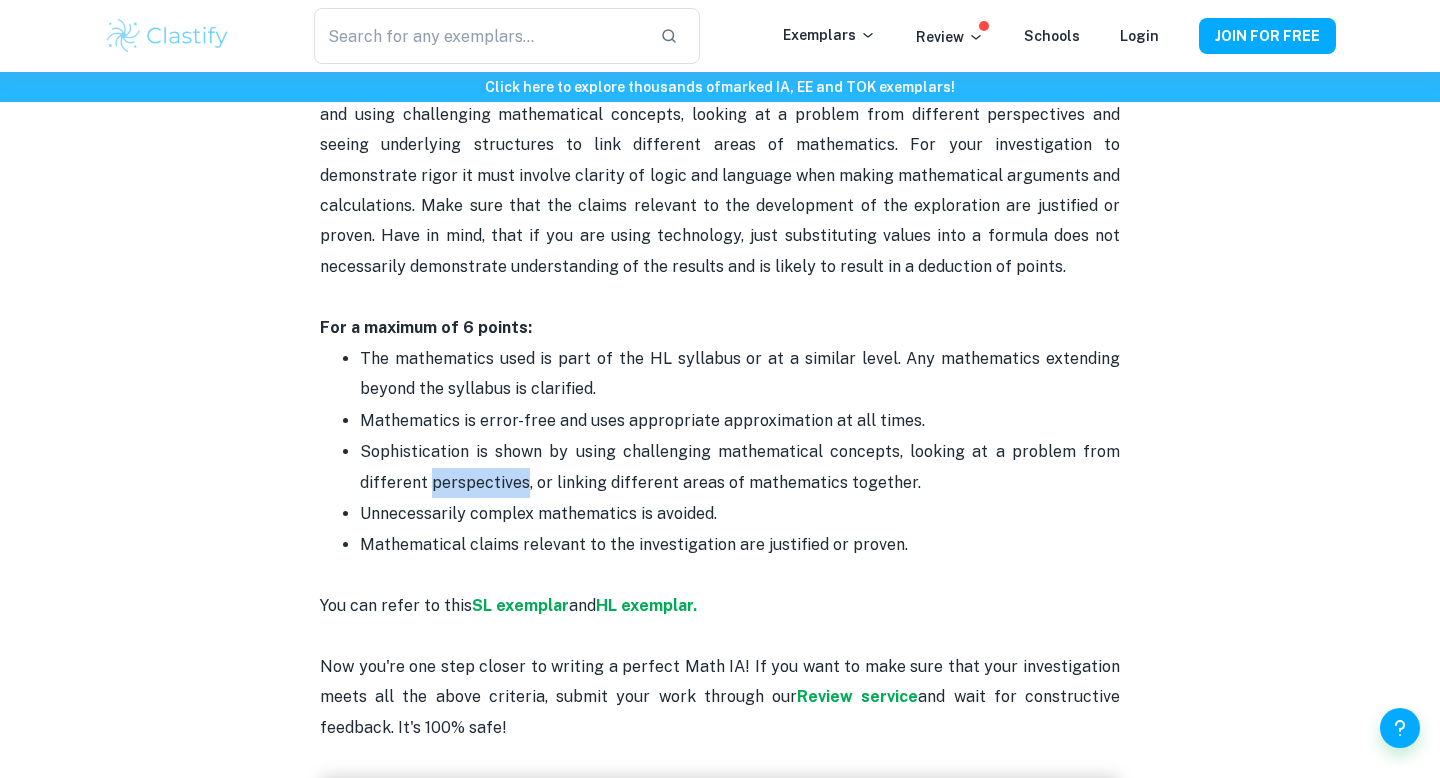 click on "Sophistication is shown by using challenging mathematical concepts, looking at a problem from different perspectives, or linking different areas of mathematics together." at bounding box center (742, 466) 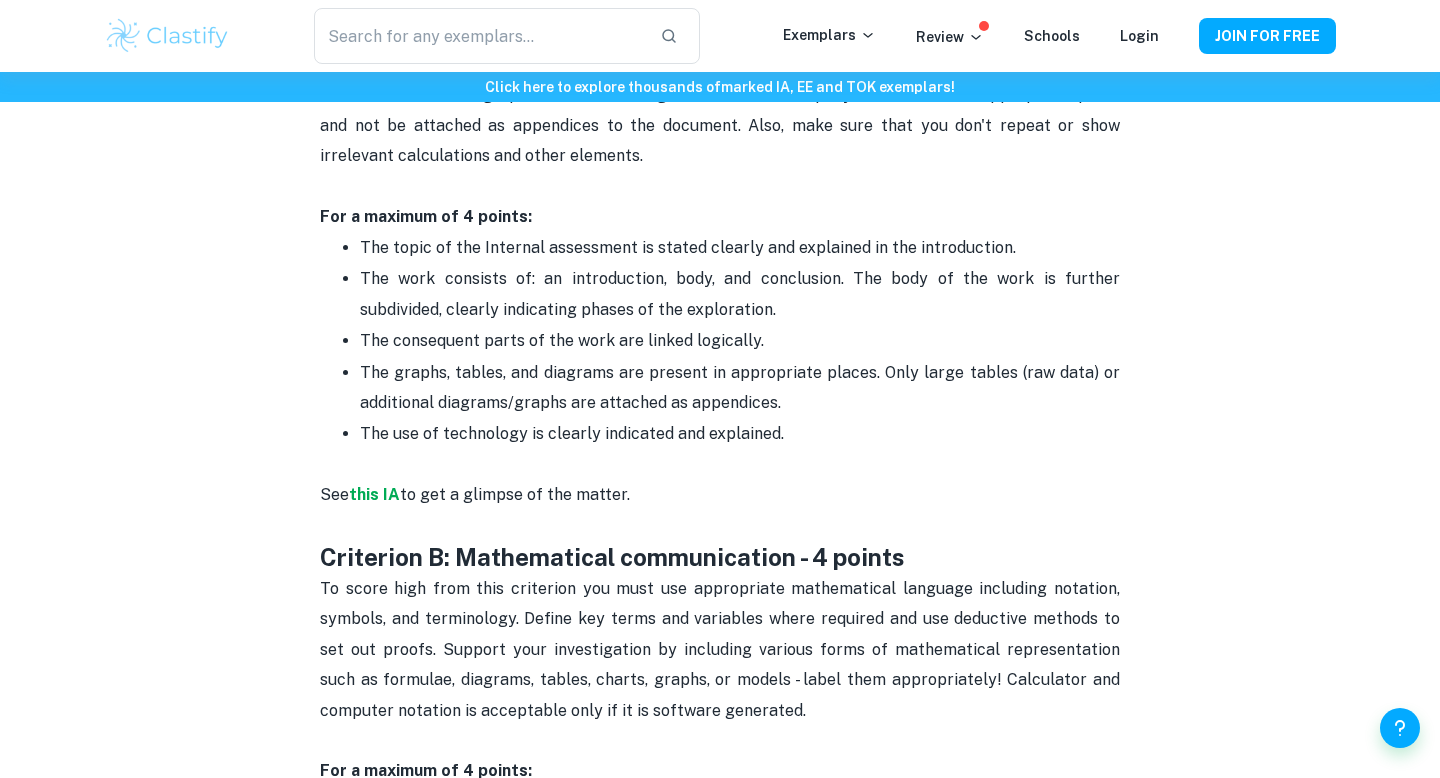 scroll, scrollTop: 1453, scrollLeft: 0, axis: vertical 